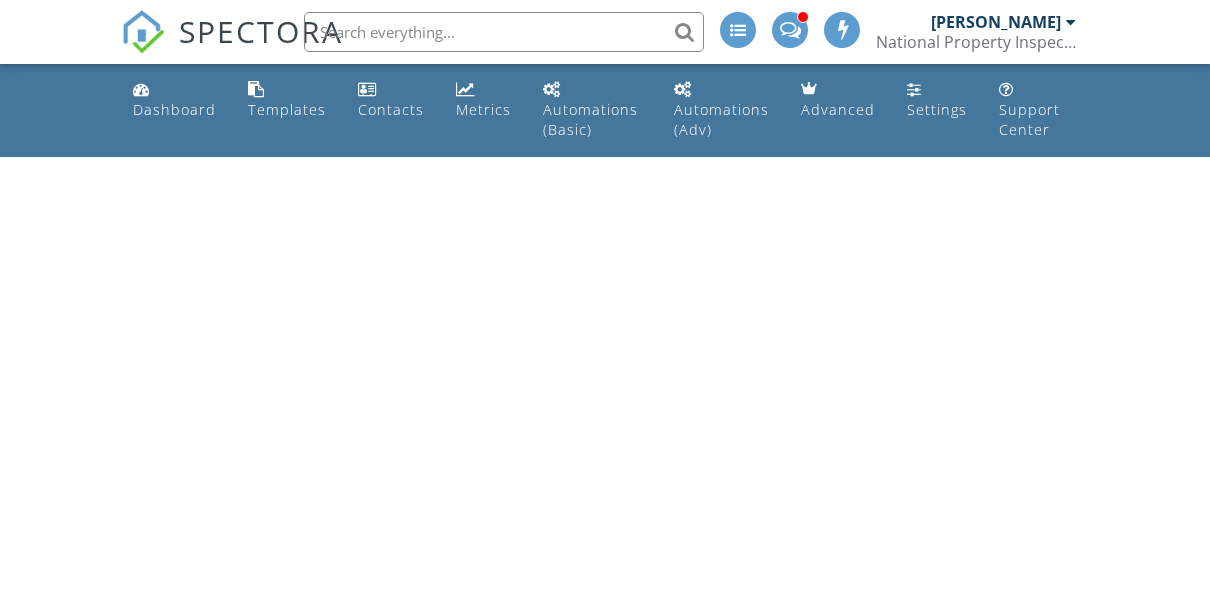 scroll, scrollTop: 0, scrollLeft: 0, axis: both 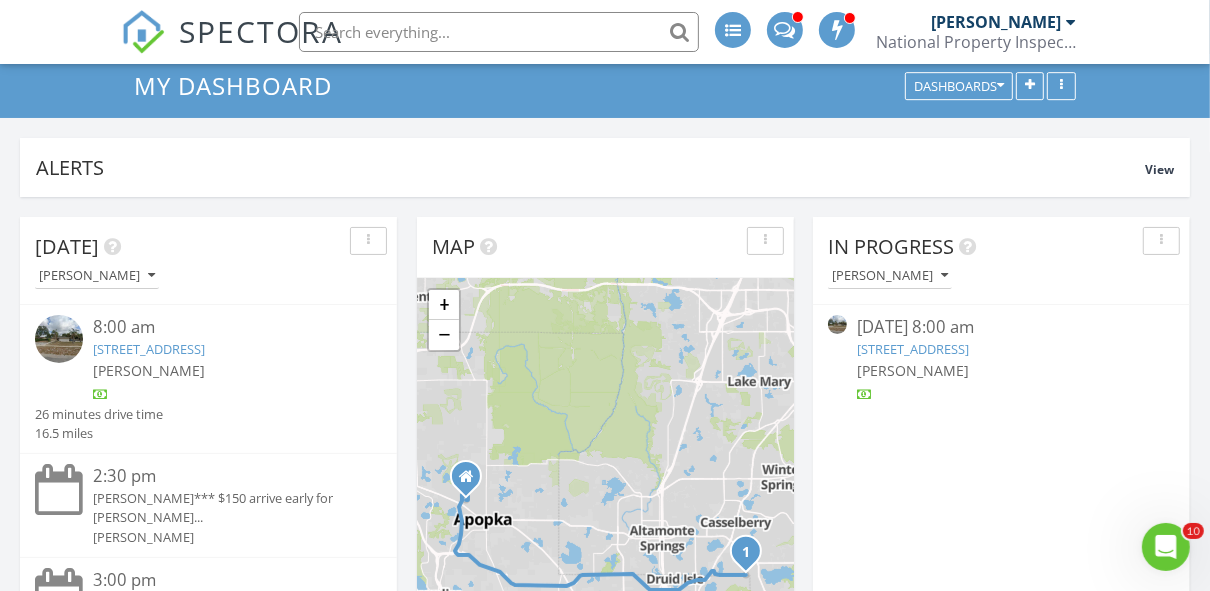 click on "07/10/25 8:00 am   2647 Derbyshire Rd, Maitland, FL 32751
Joshua Rogers" at bounding box center (1001, 359) 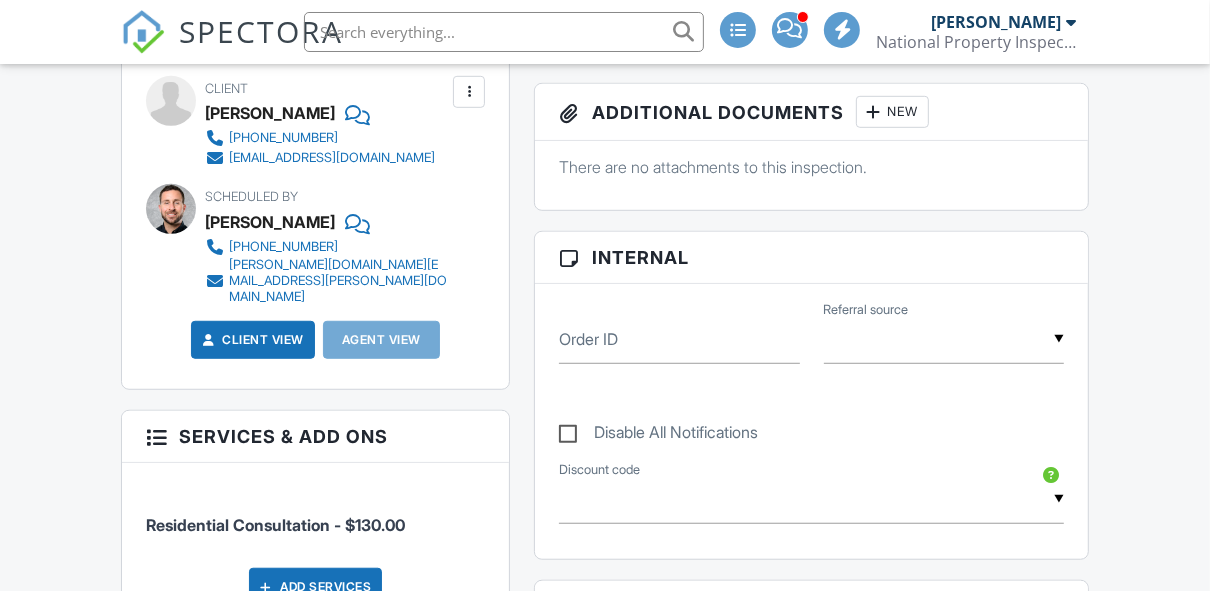 scroll, scrollTop: 800, scrollLeft: 0, axis: vertical 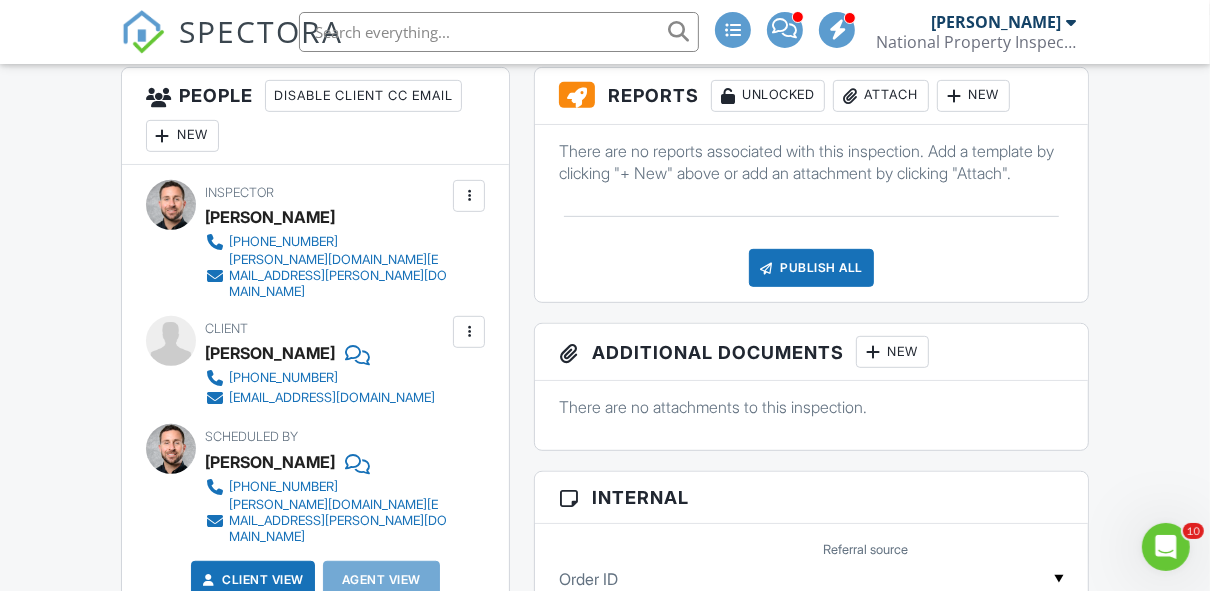 click on "Publish All" at bounding box center (811, 268) 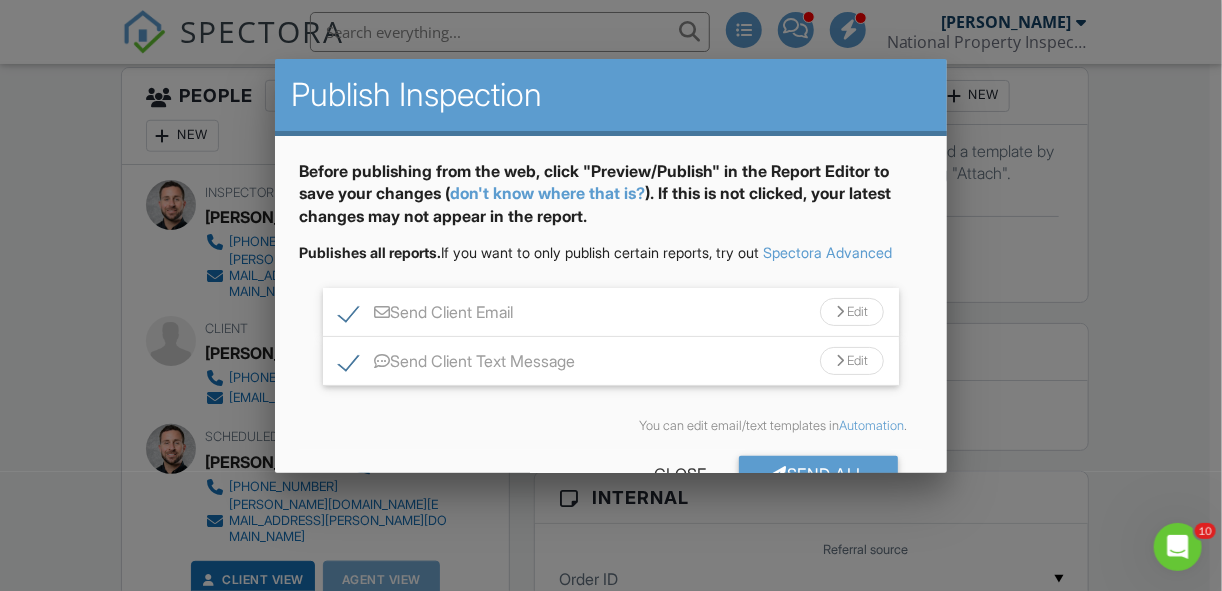 click on "Send Client Email" at bounding box center [426, 315] 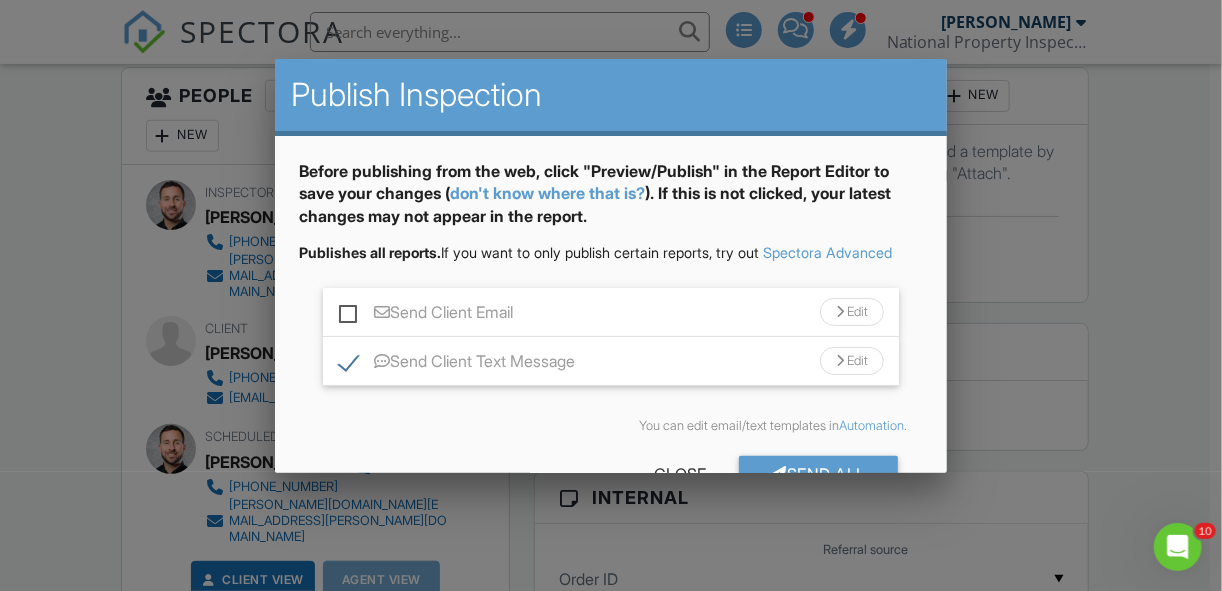 click on "Send Client Text Message" at bounding box center [457, 364] 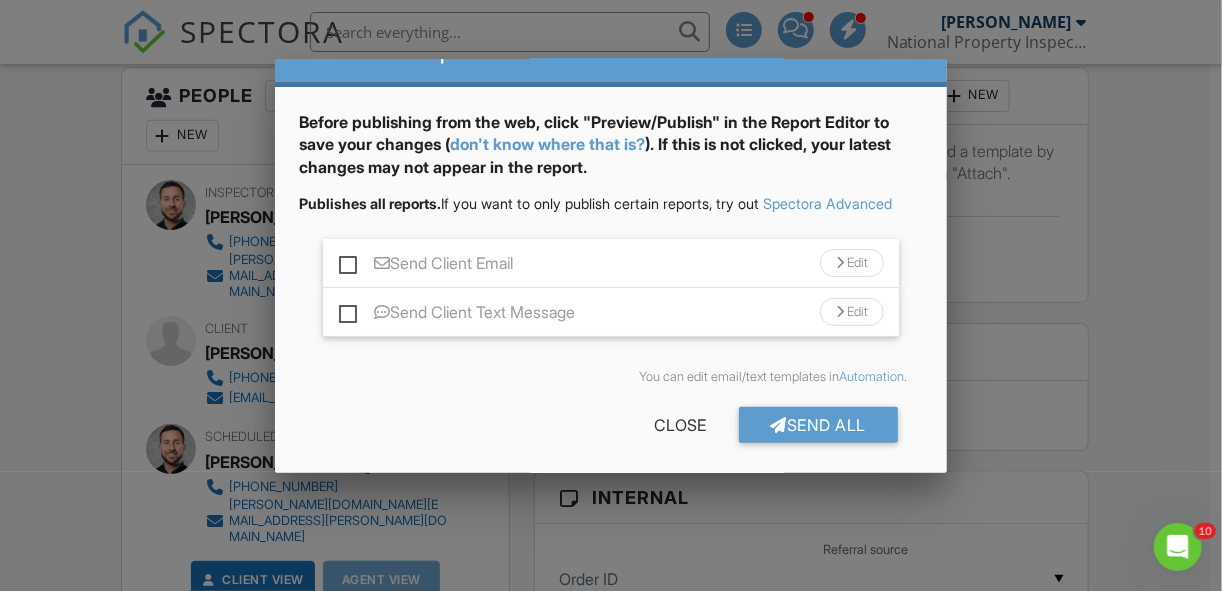 scroll, scrollTop: 76, scrollLeft: 0, axis: vertical 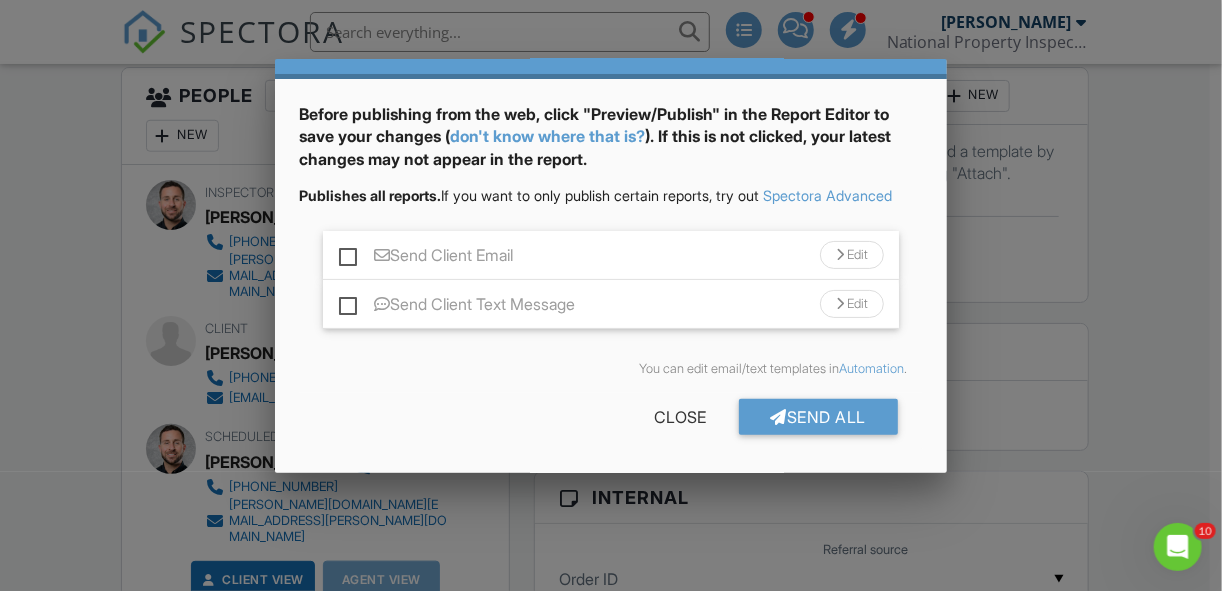click on "Send All" at bounding box center [819, 417] 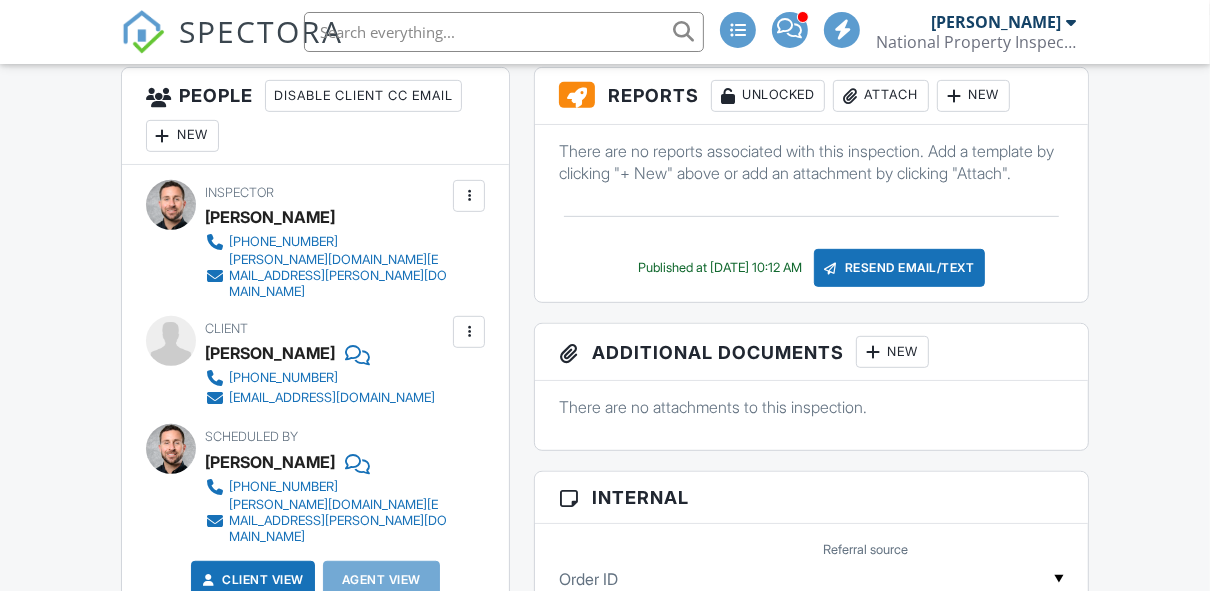 scroll, scrollTop: 560, scrollLeft: 0, axis: vertical 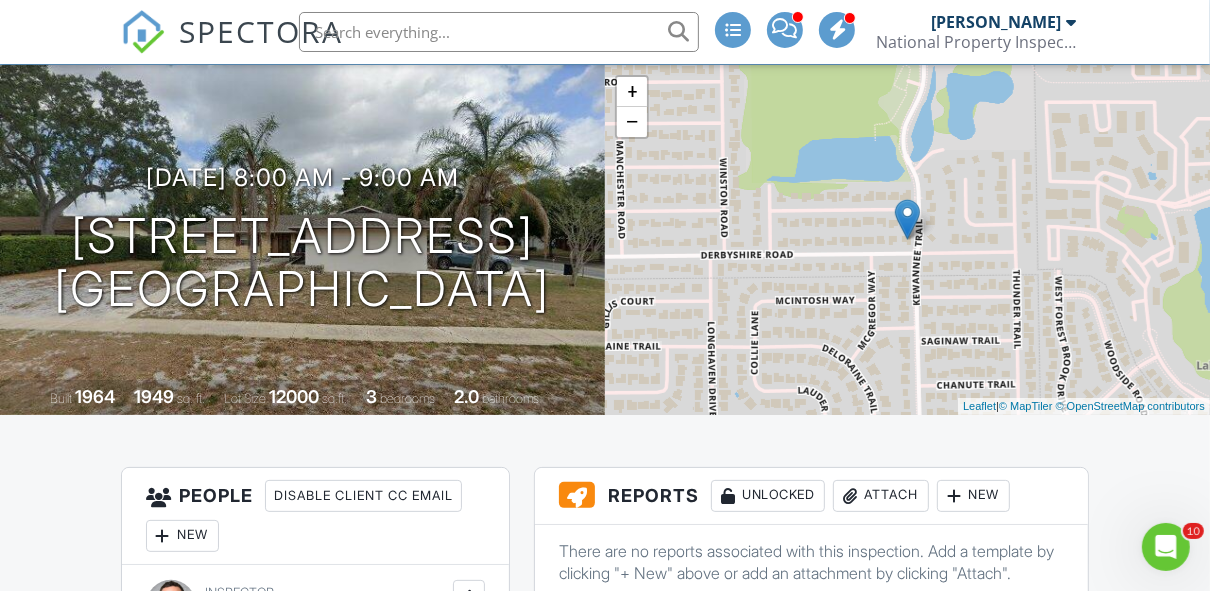 click at bounding box center [143, 32] 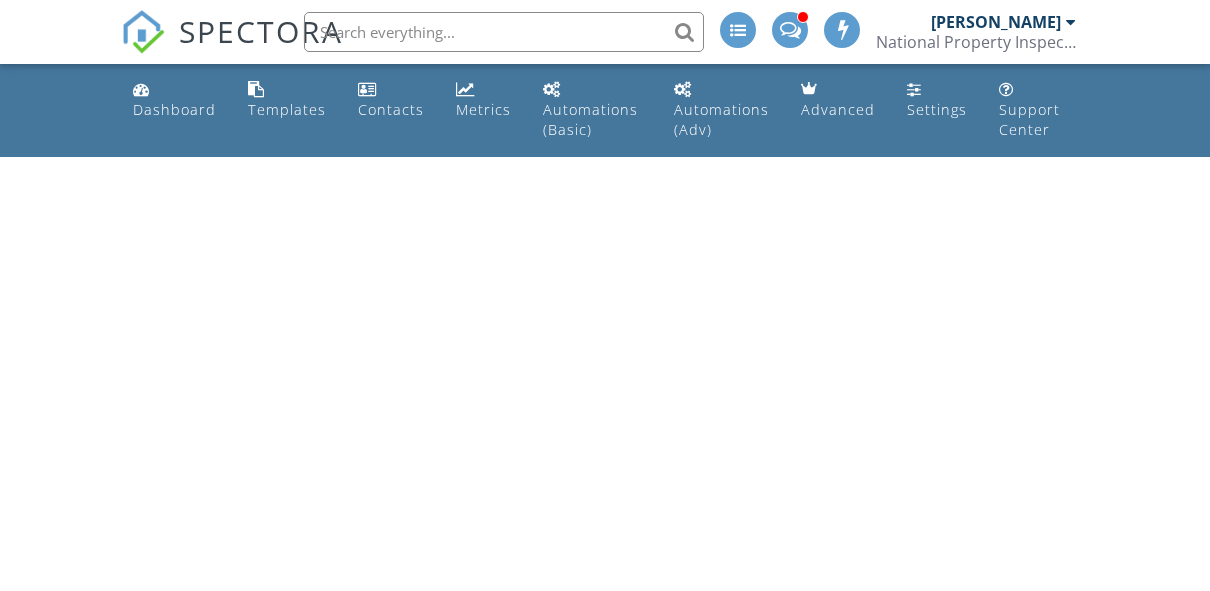 scroll, scrollTop: 0, scrollLeft: 0, axis: both 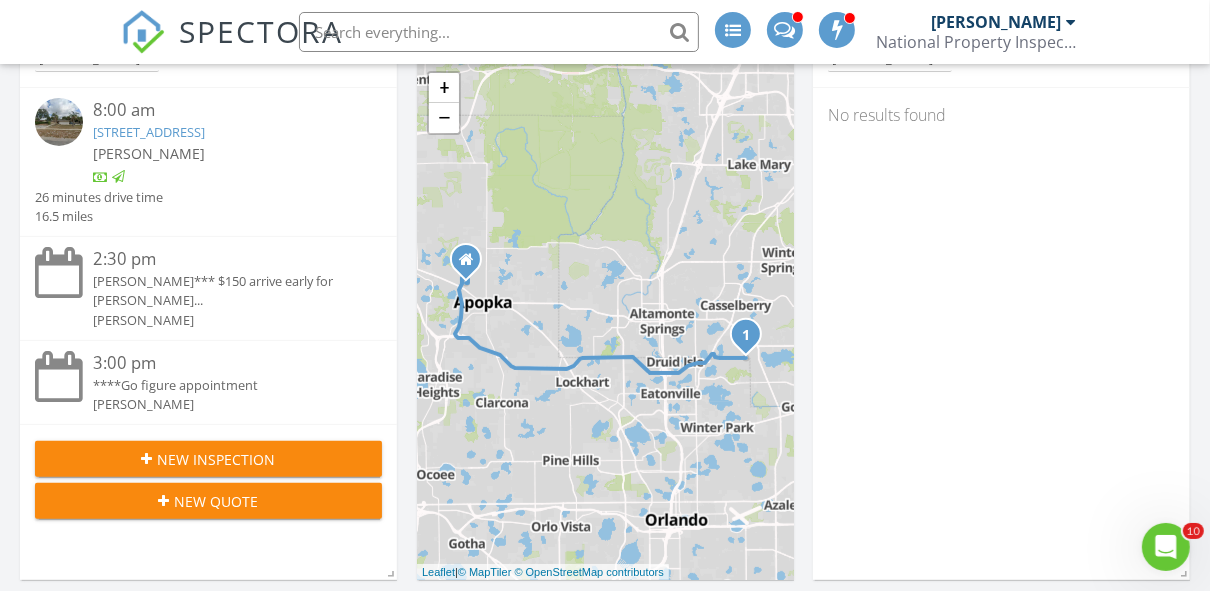 click on "New Inspection" at bounding box center (217, 459) 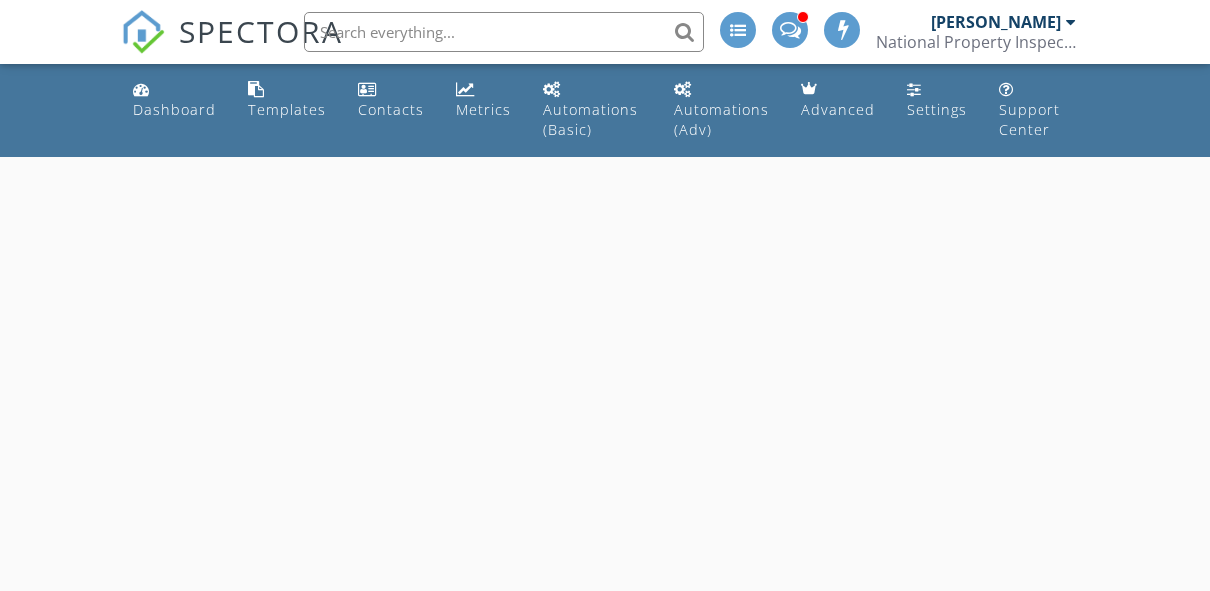 scroll, scrollTop: 0, scrollLeft: 0, axis: both 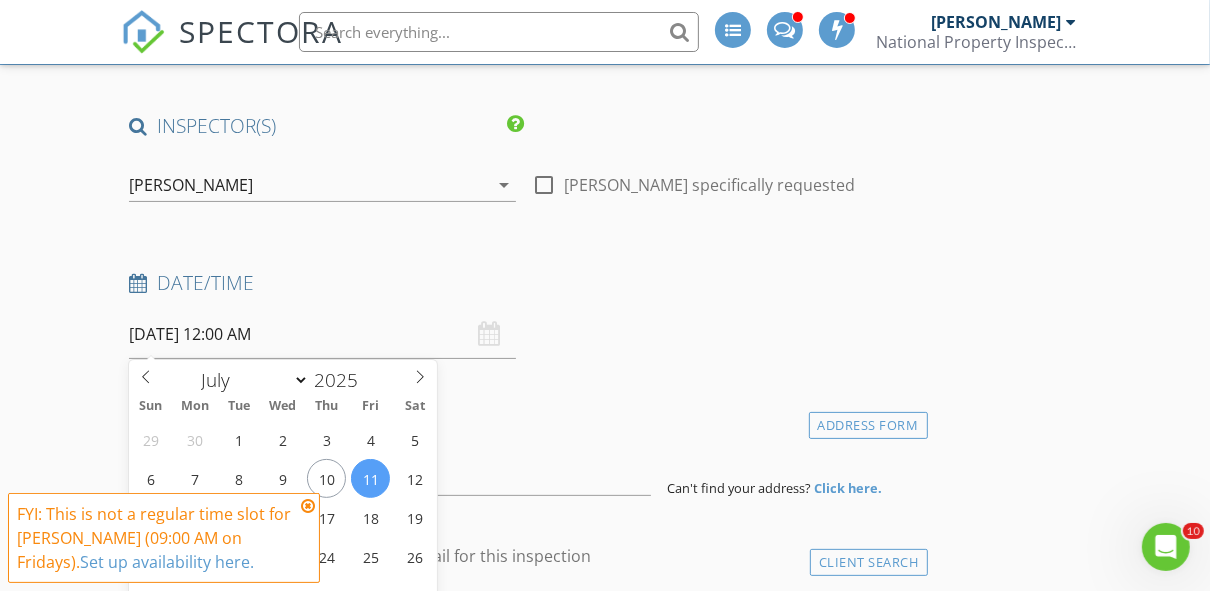click on "[DATE] 12:00 AM" at bounding box center [322, 334] 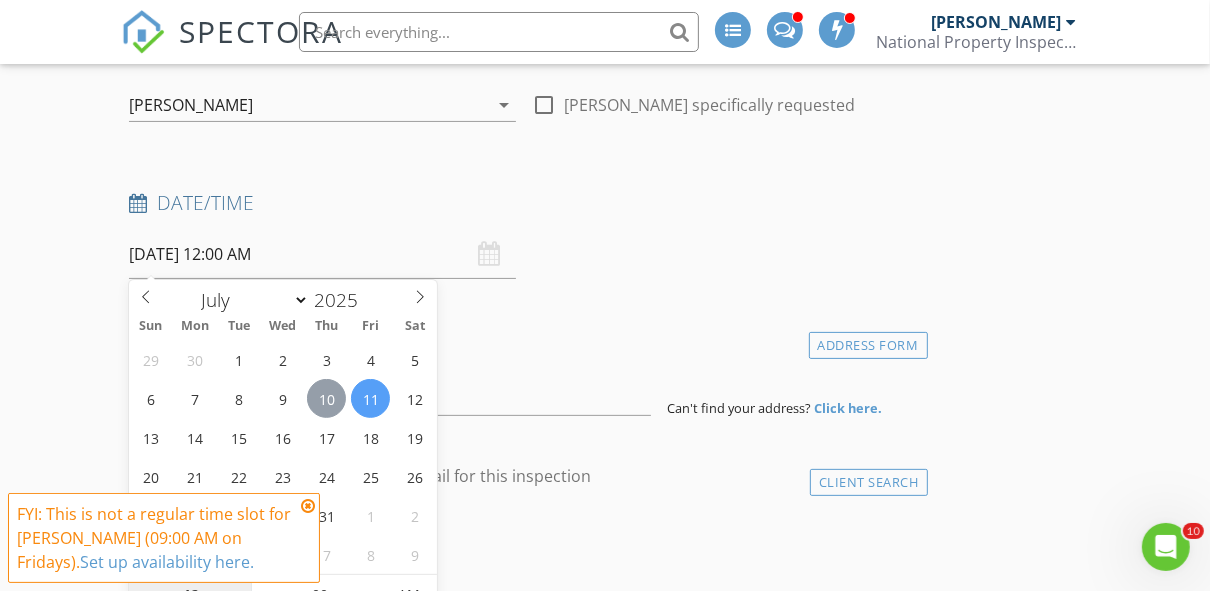 type on "[DATE] 12:00 AM" 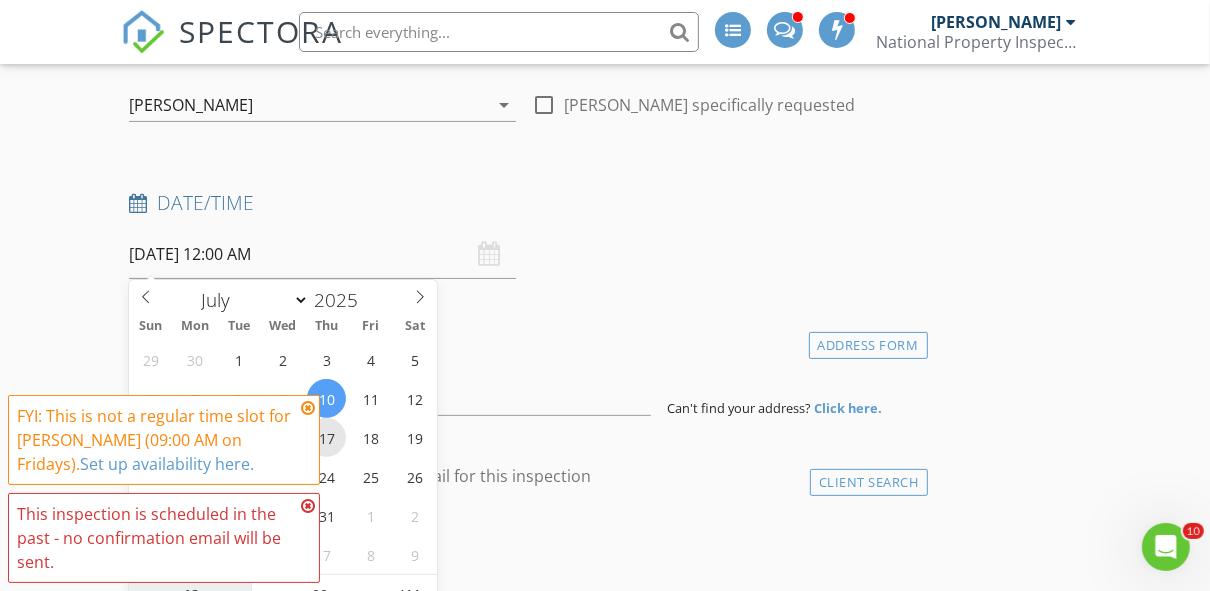 scroll, scrollTop: 263, scrollLeft: 0, axis: vertical 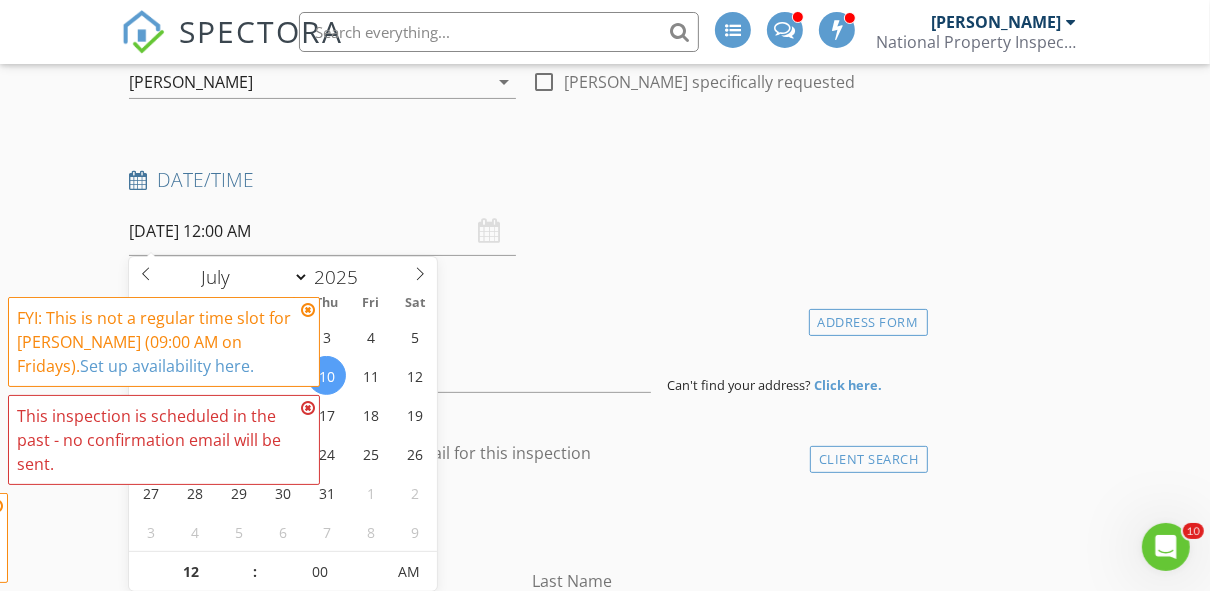 click on "This inspection is scheduled in the past - no confirmation email will be sent." at bounding box center (164, 440) 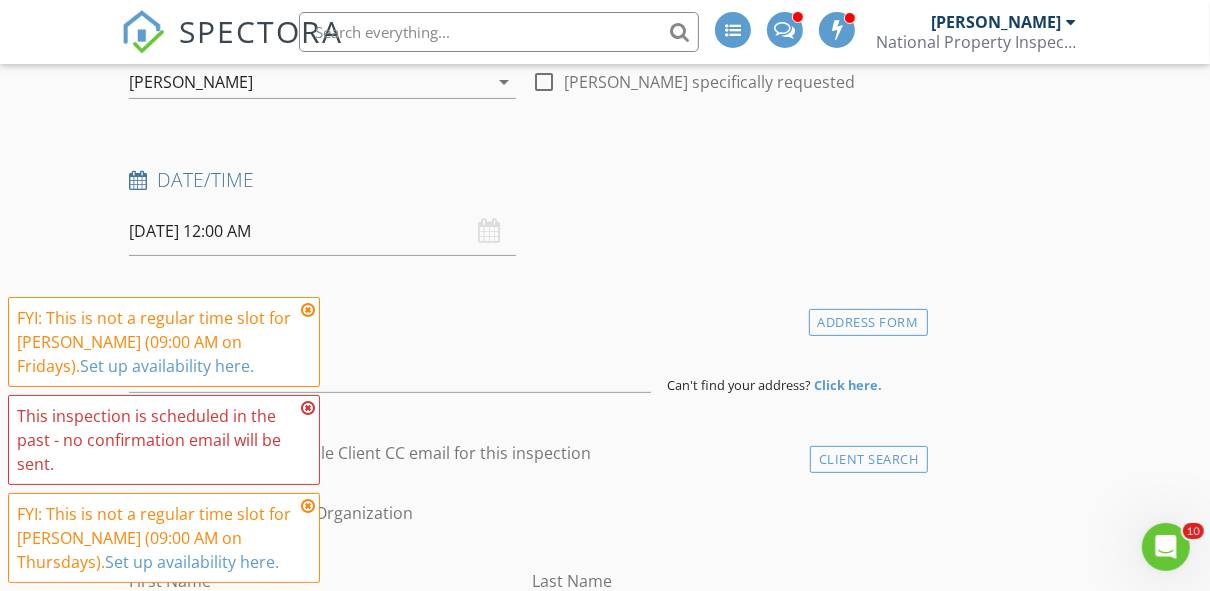 click at bounding box center [308, 310] 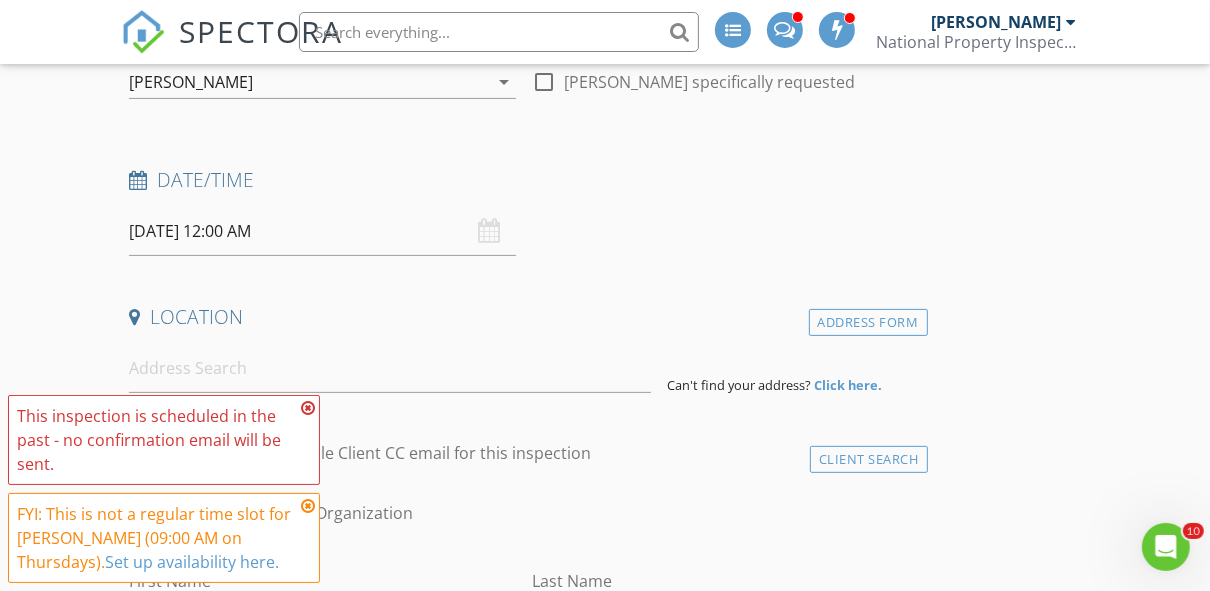 click at bounding box center [308, 408] 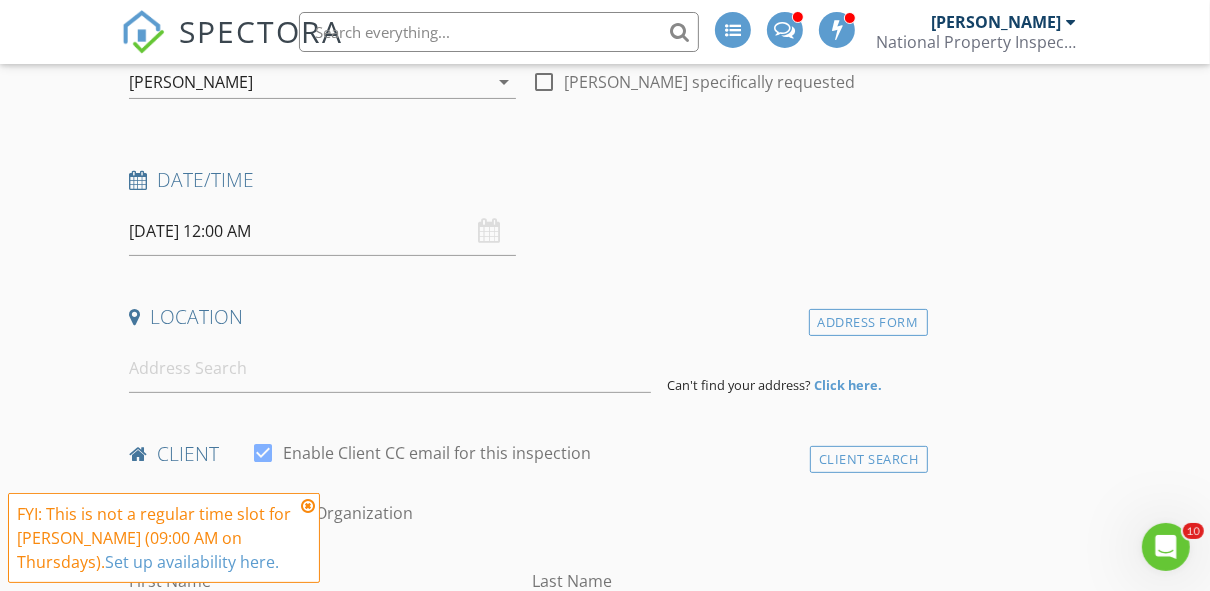 drag, startPoint x: 308, startPoint y: 505, endPoint x: 296, endPoint y: 436, distance: 70.035706 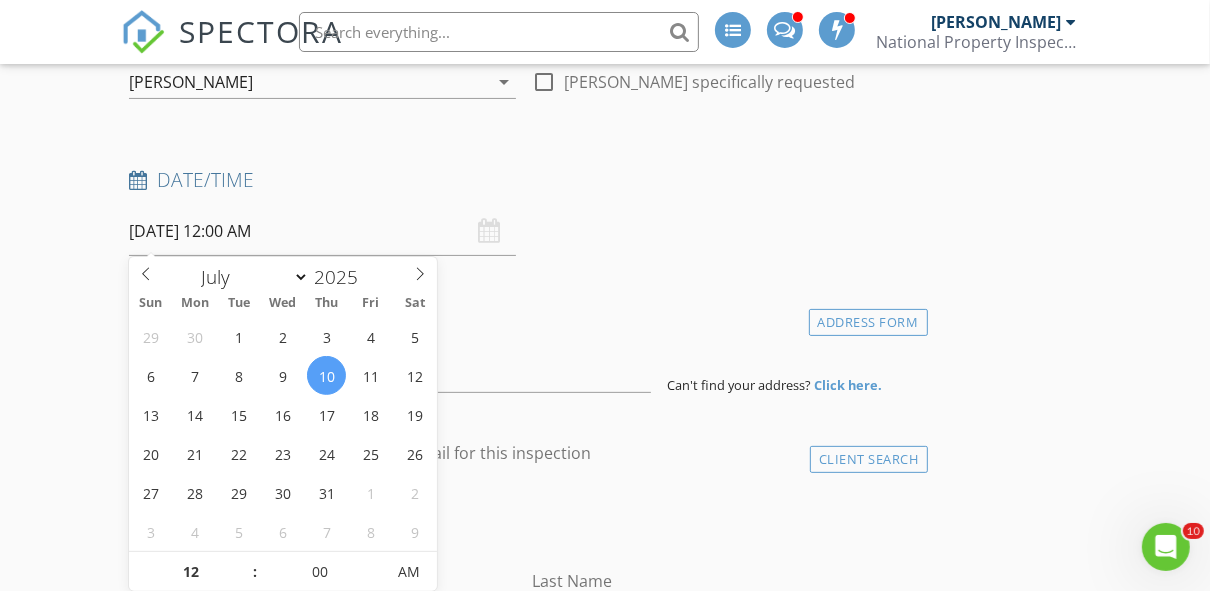 click on "07/10/2025 12:00 AM" at bounding box center [322, 231] 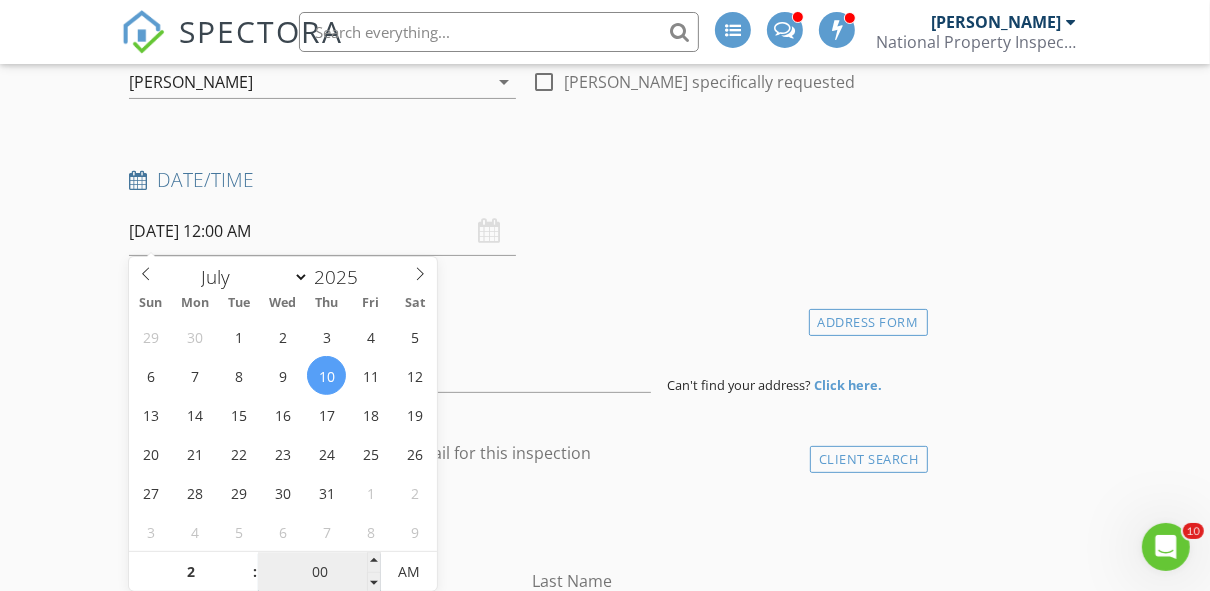type on "02" 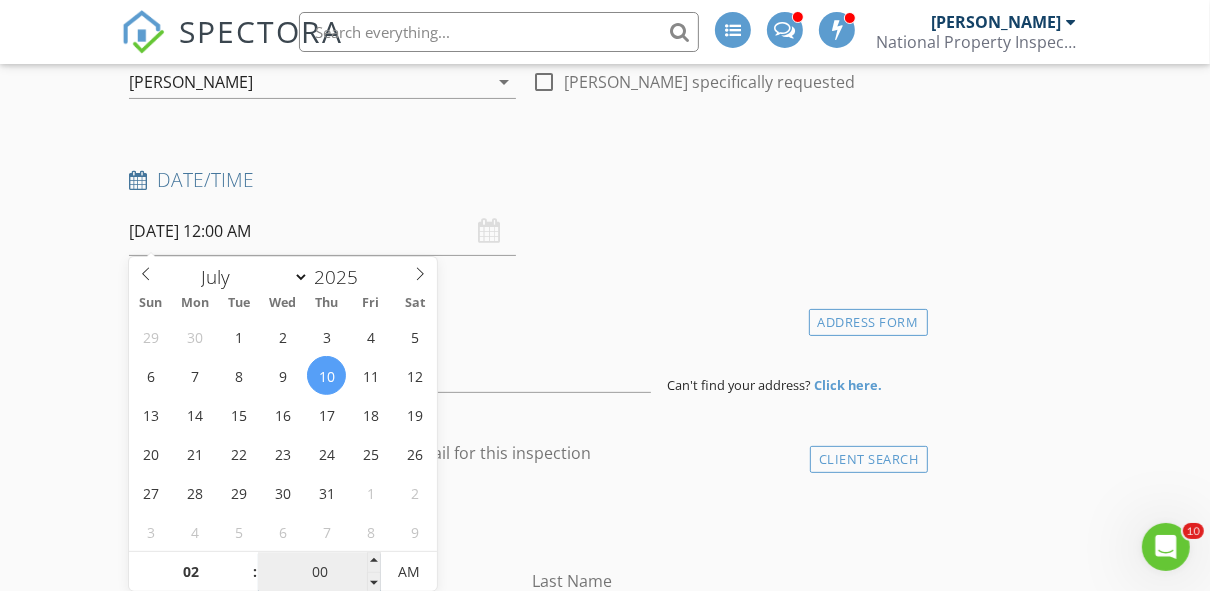 type on "07/10/2025 2:00 AM" 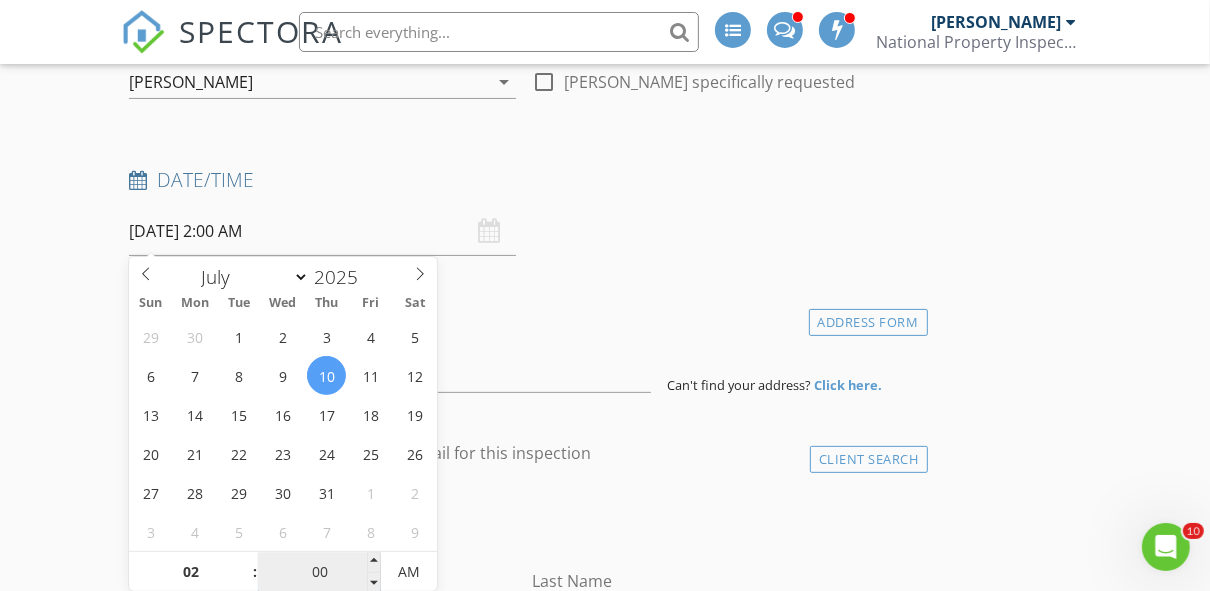 click on "00" at bounding box center [319, 573] 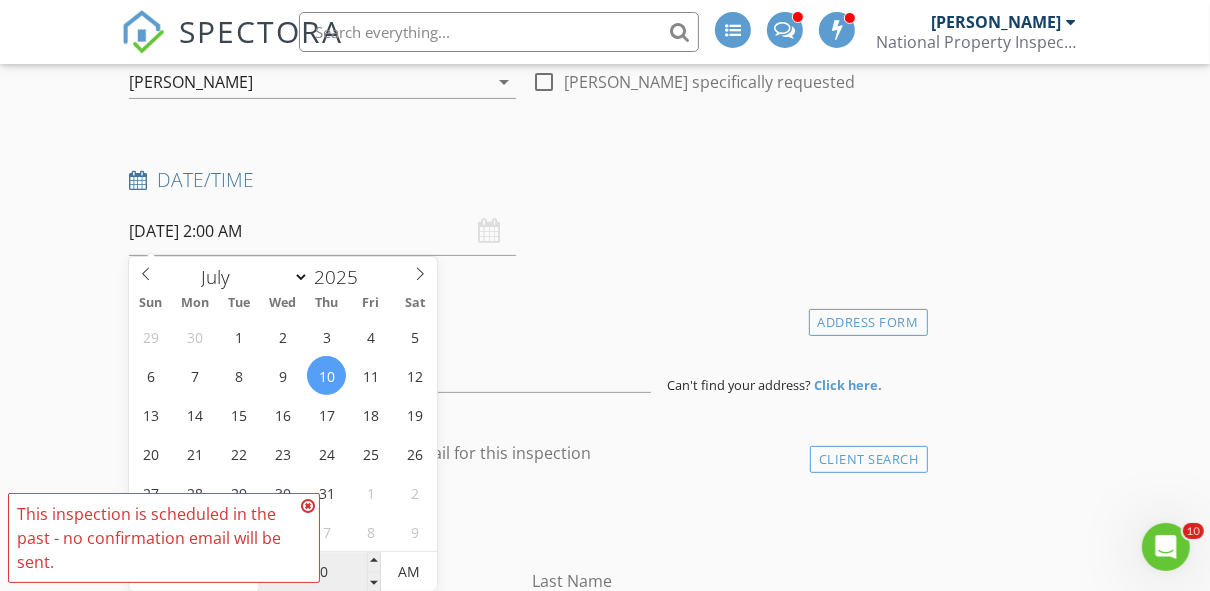 type on "30" 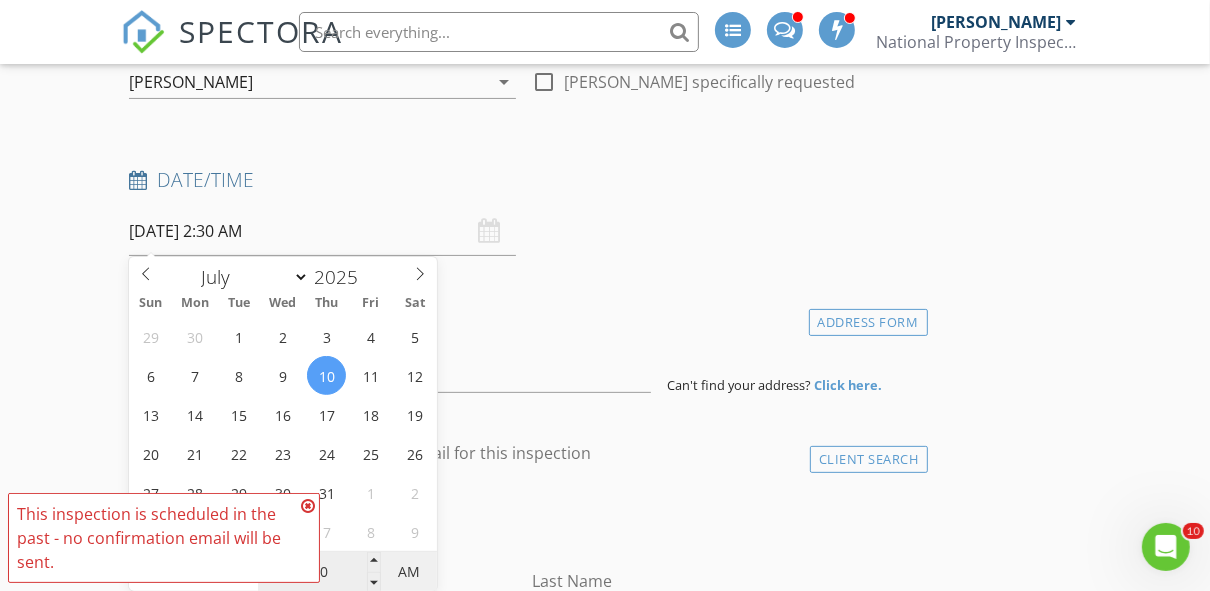type on "[DATE] 2:30 PM" 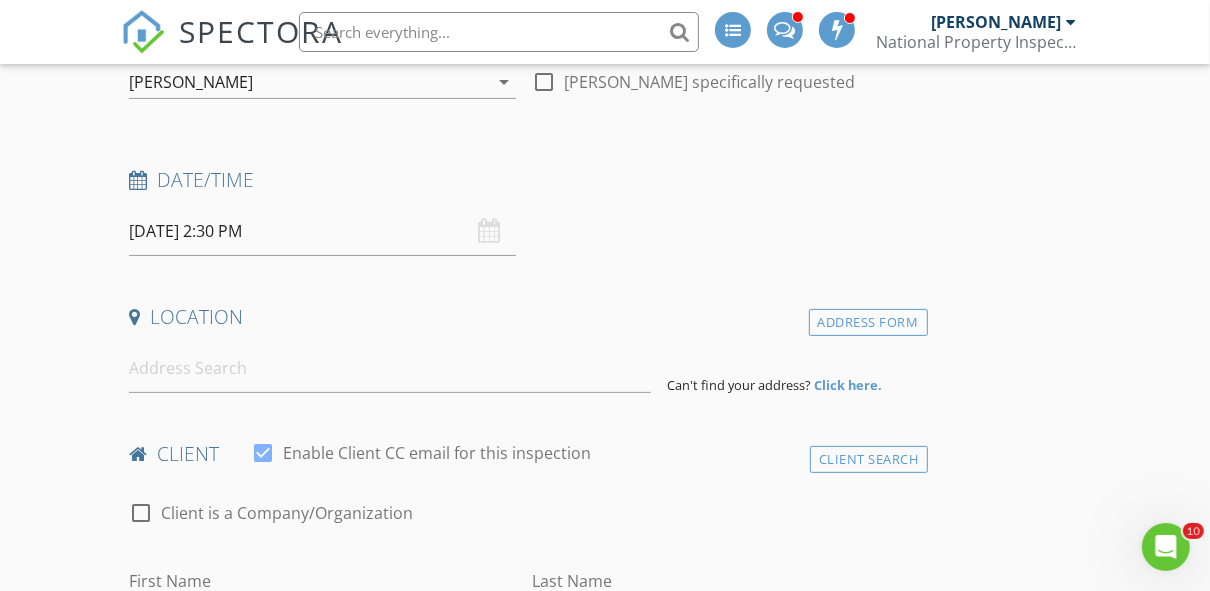 click on "INSPECTOR(S)
check_box   Joshua Rogers   PRIMARY   Joshua Rogers arrow_drop_down   check_box_outline_blank Joshua Rogers specifically requested
Date/Time
07/10/2025 2:30 PM
Location
Address Form       Can't find your address?   Click here.
client
check_box Enable Client CC email for this inspection   Client Search     check_box_outline_blank Client is a Company/Organization     First Name   Last Name   Email   CC Email   Phone         Tags         Notes   Private Notes
ADD ADDITIONAL client
SERVICES
check_box_outline_blank   General Home Inspection   Residential Inspection check_box_outline_blank   Commercial Inspection Pay At    Commercial Inspection Pay At  check_box_outline_blank   Condo Inspection   Condo Inspection check_box_outline_blank   Builders Warranty Inspection" at bounding box center (524, 1602) 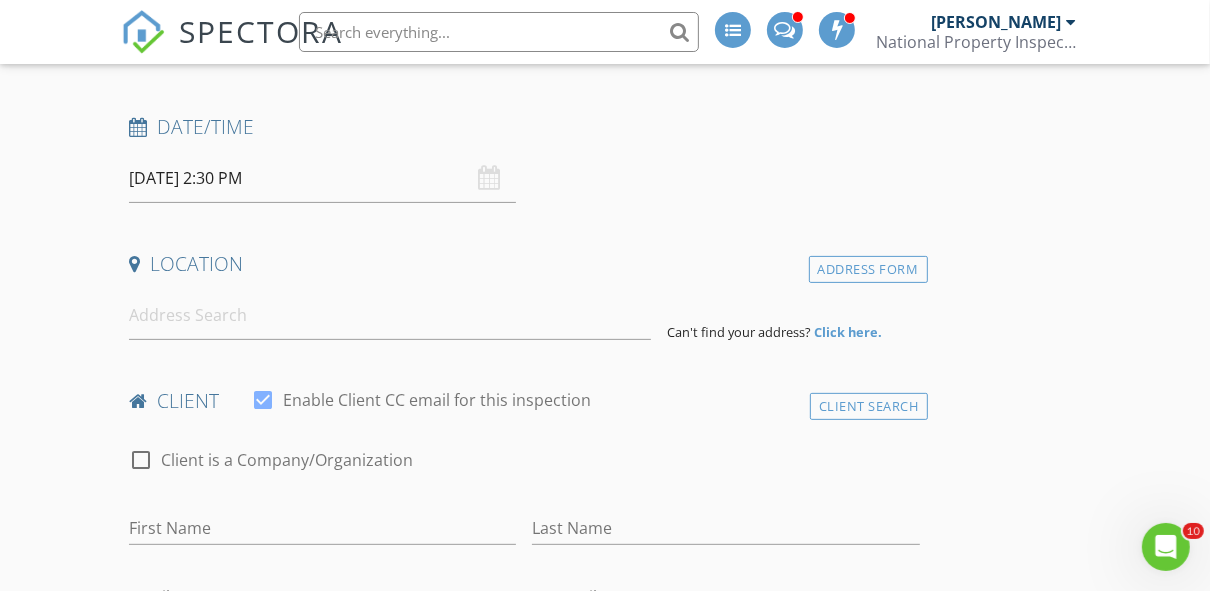 scroll, scrollTop: 343, scrollLeft: 0, axis: vertical 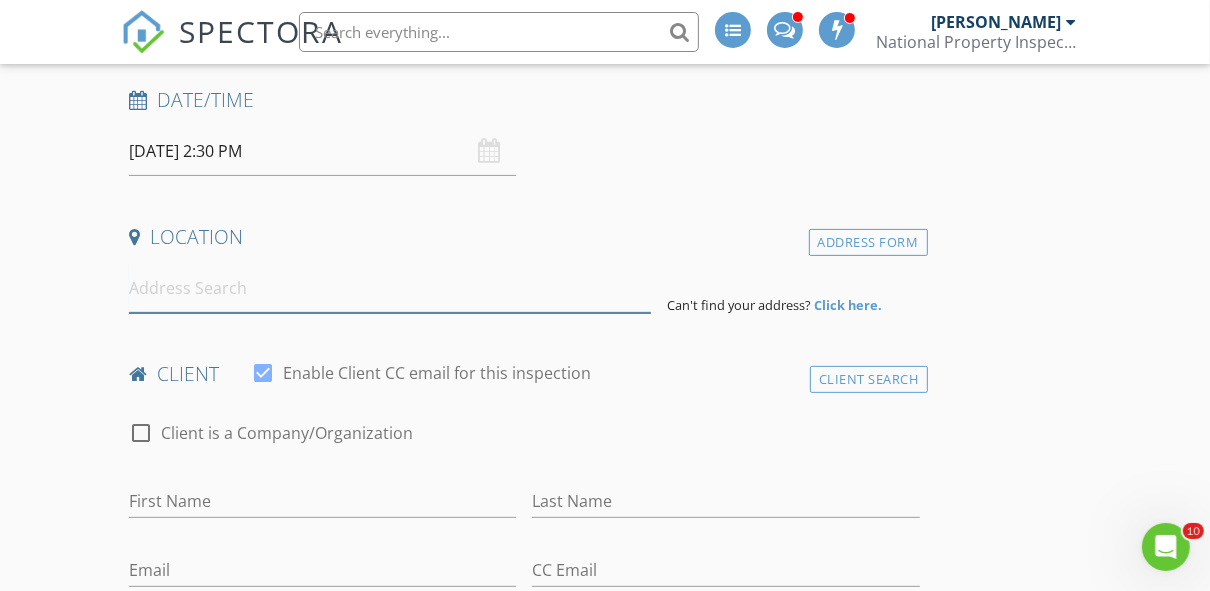click at bounding box center [390, 288] 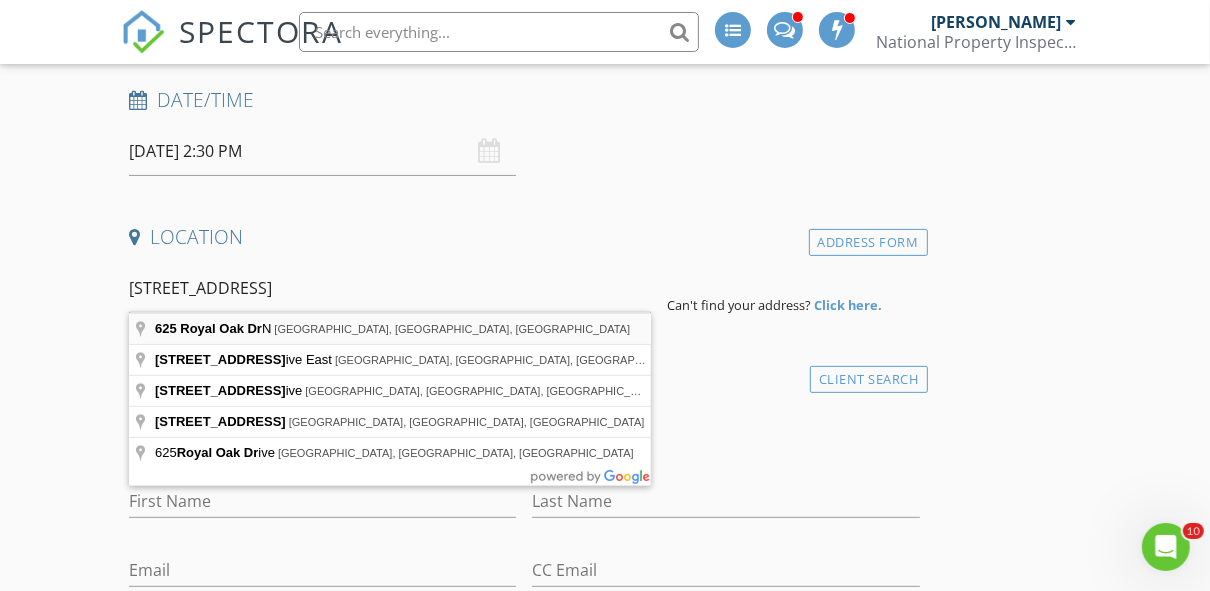 type on "625 Royal Oak Dr N, Winter Garden, FL, USA" 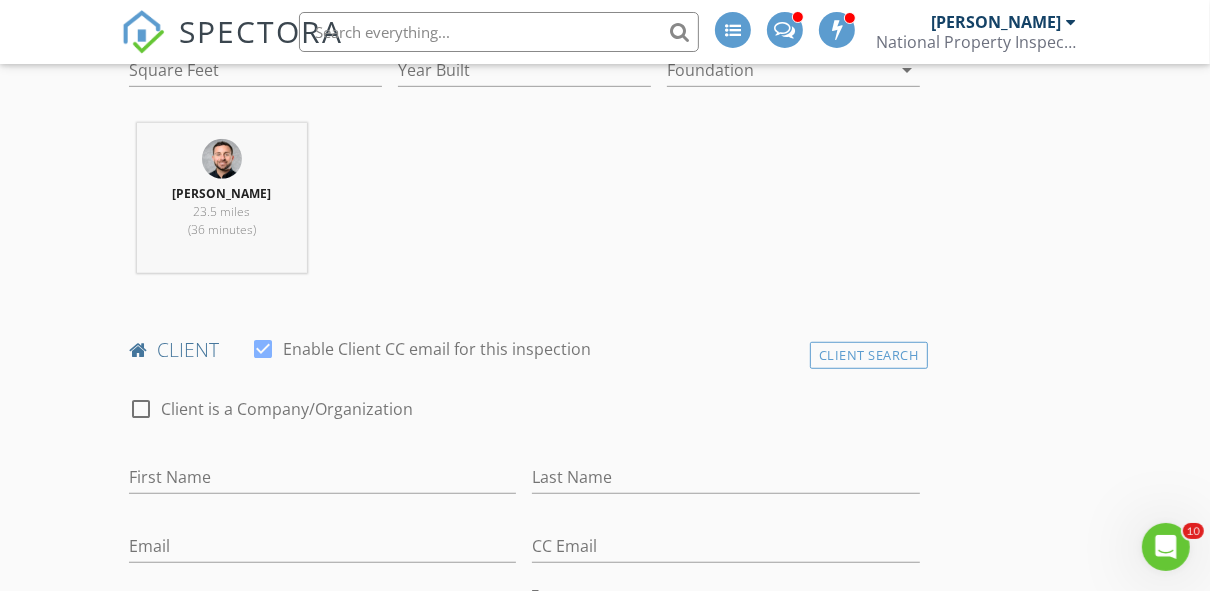 scroll, scrollTop: 823, scrollLeft: 0, axis: vertical 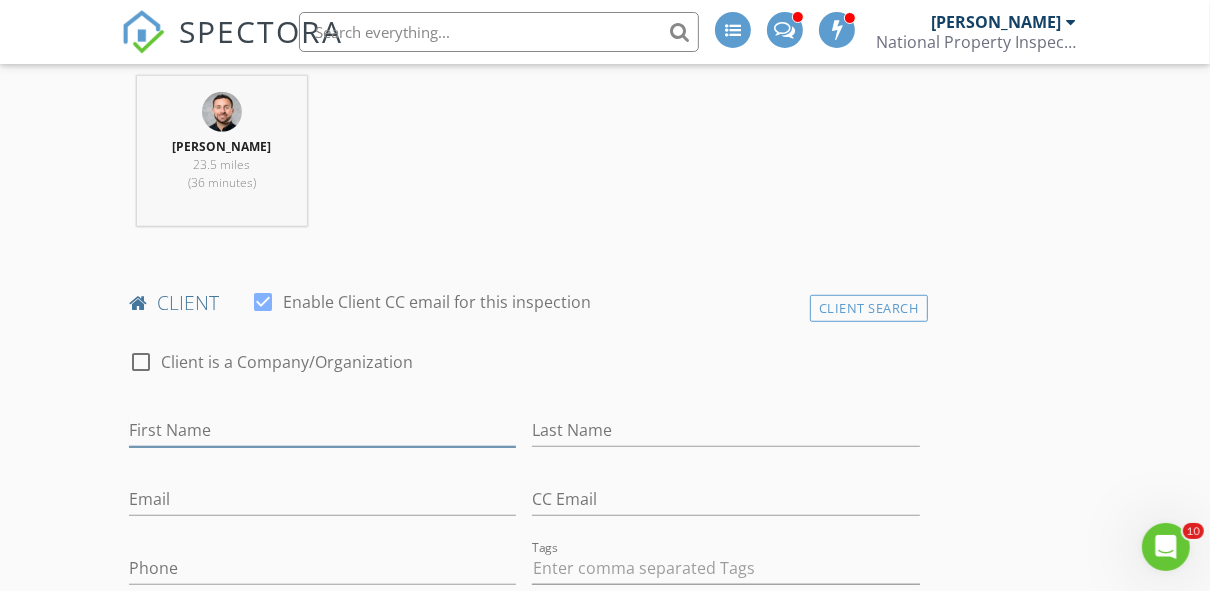 click on "First Name" at bounding box center [322, 430] 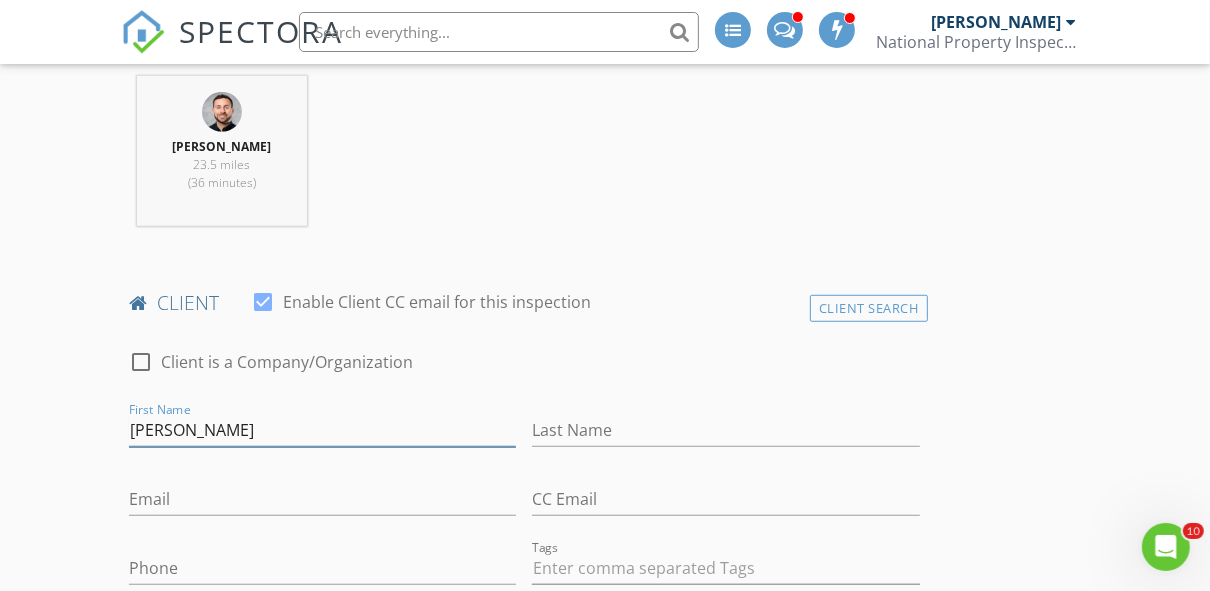 type on "[PERSON_NAME]" 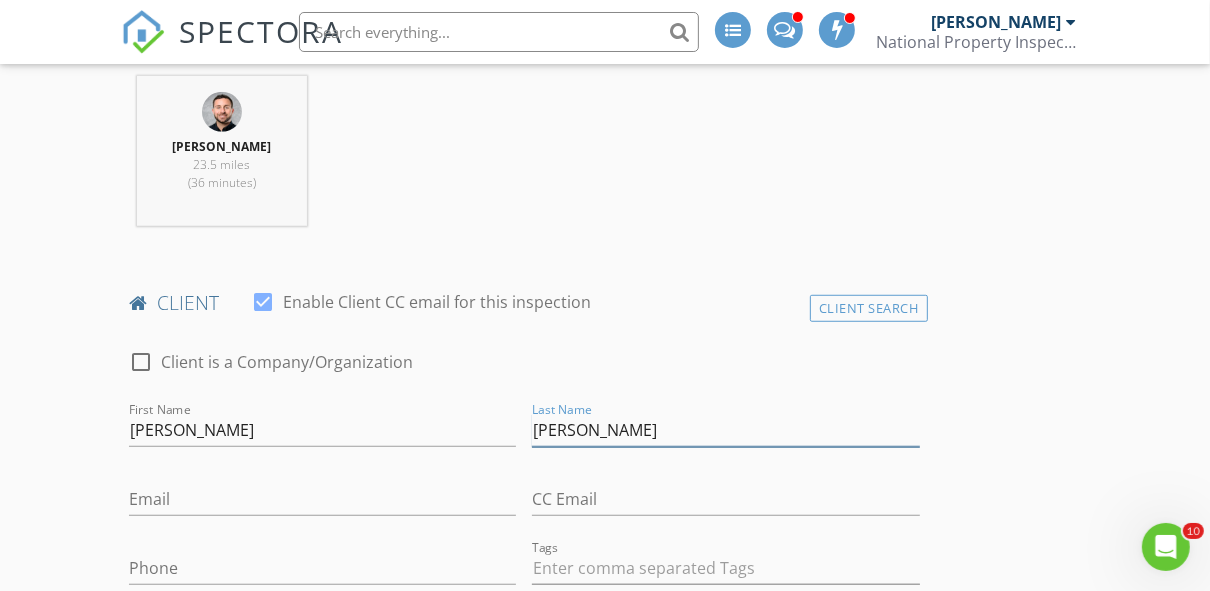 type on "[PERSON_NAME]" 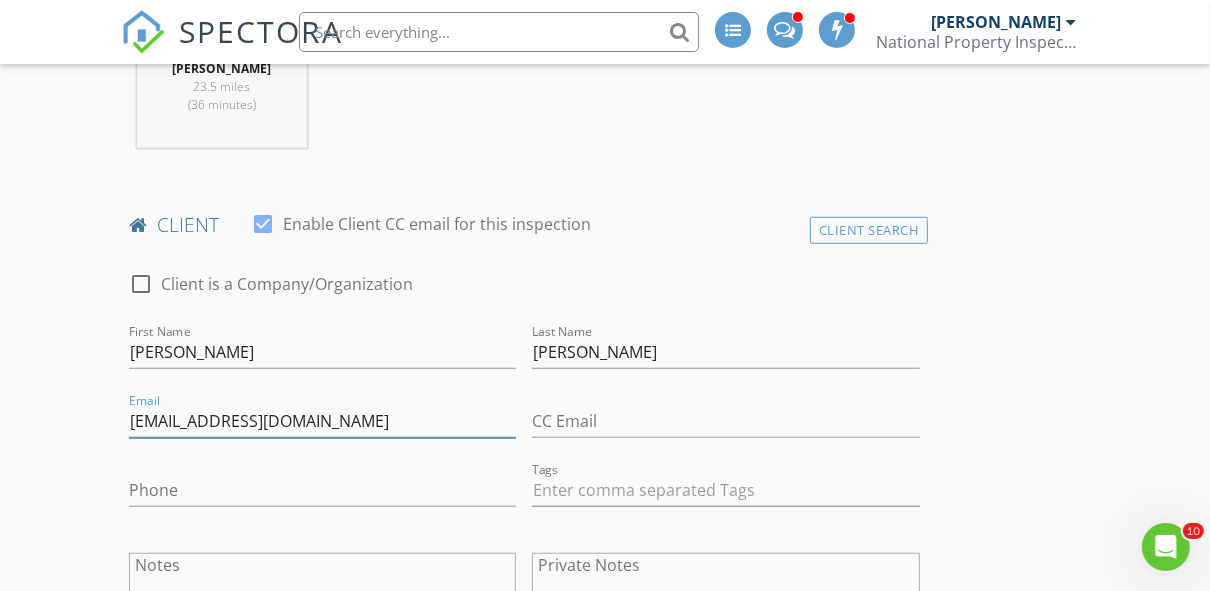 scroll, scrollTop: 983, scrollLeft: 0, axis: vertical 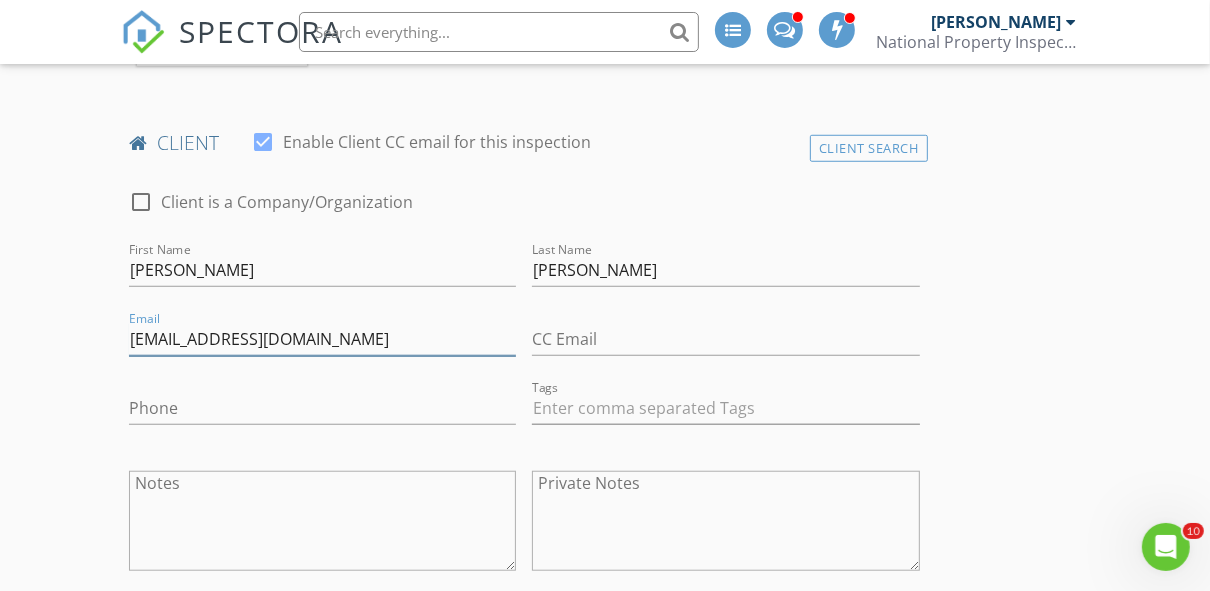 type on "[EMAIL_ADDRESS][DOMAIN_NAME]" 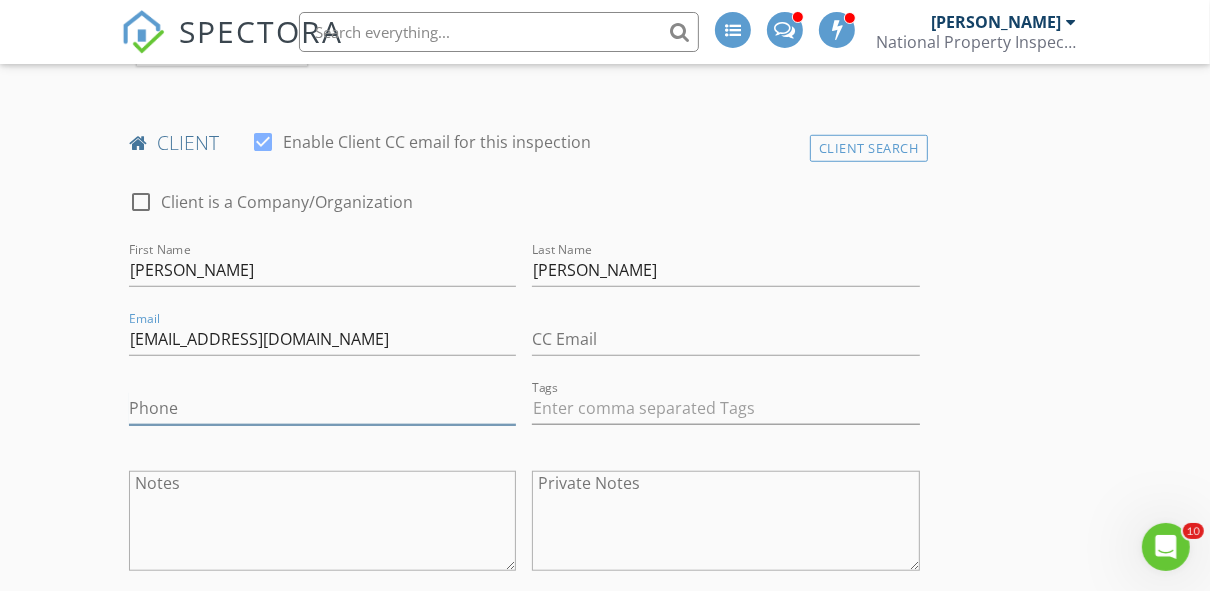 click on "Phone" at bounding box center [322, 408] 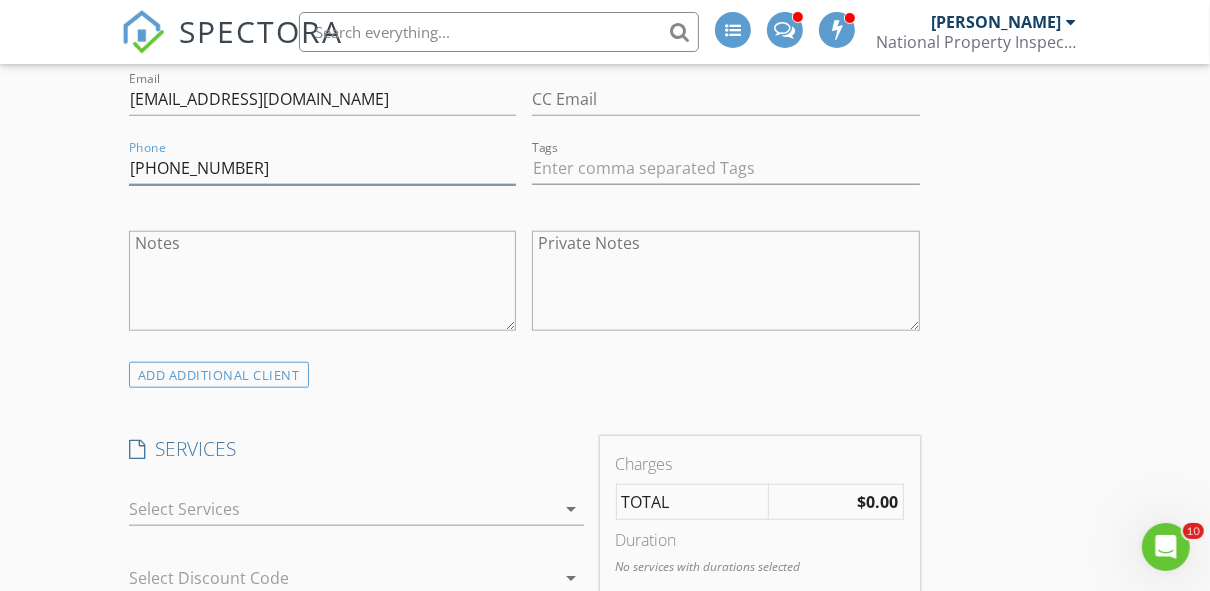scroll, scrollTop: 1383, scrollLeft: 0, axis: vertical 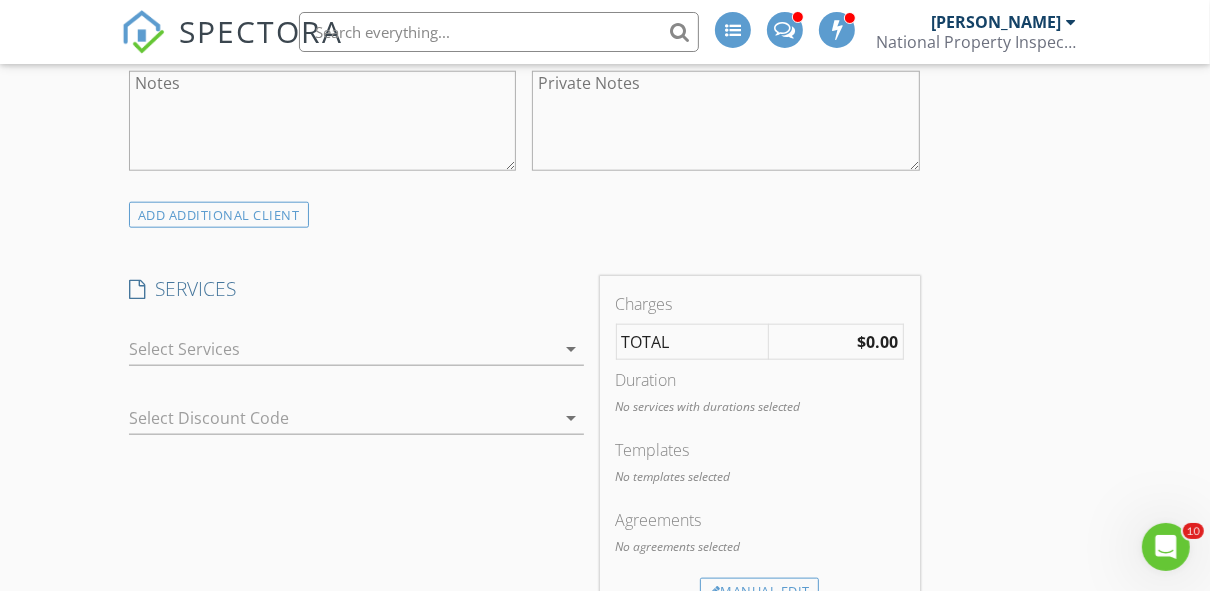 type on "[PHONE_NUMBER]" 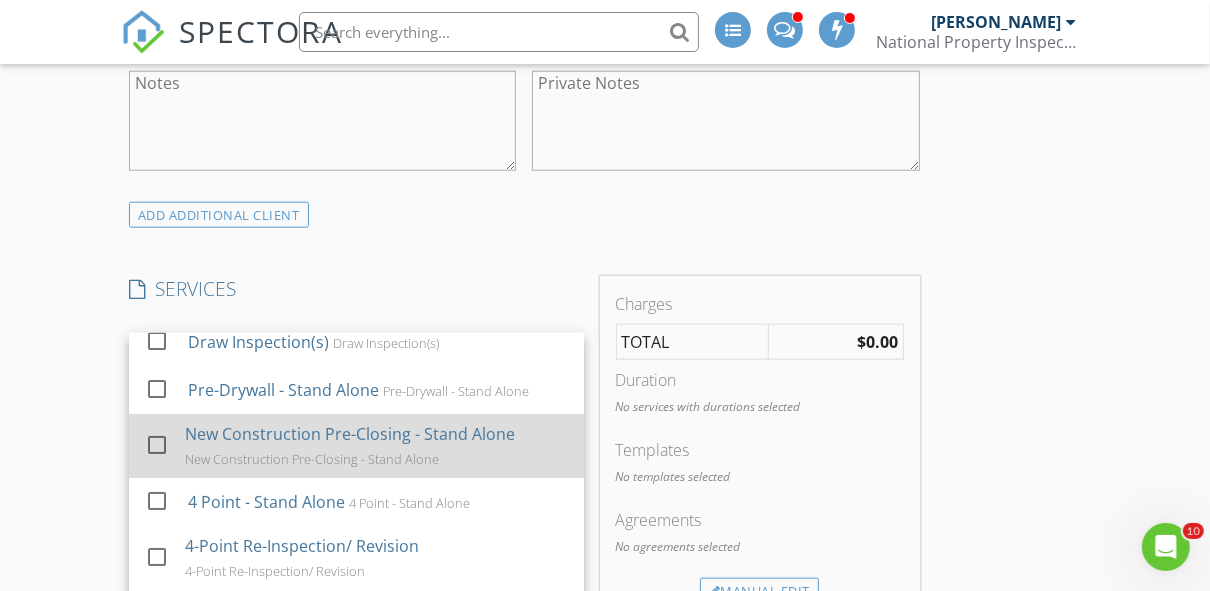 scroll, scrollTop: 240, scrollLeft: 0, axis: vertical 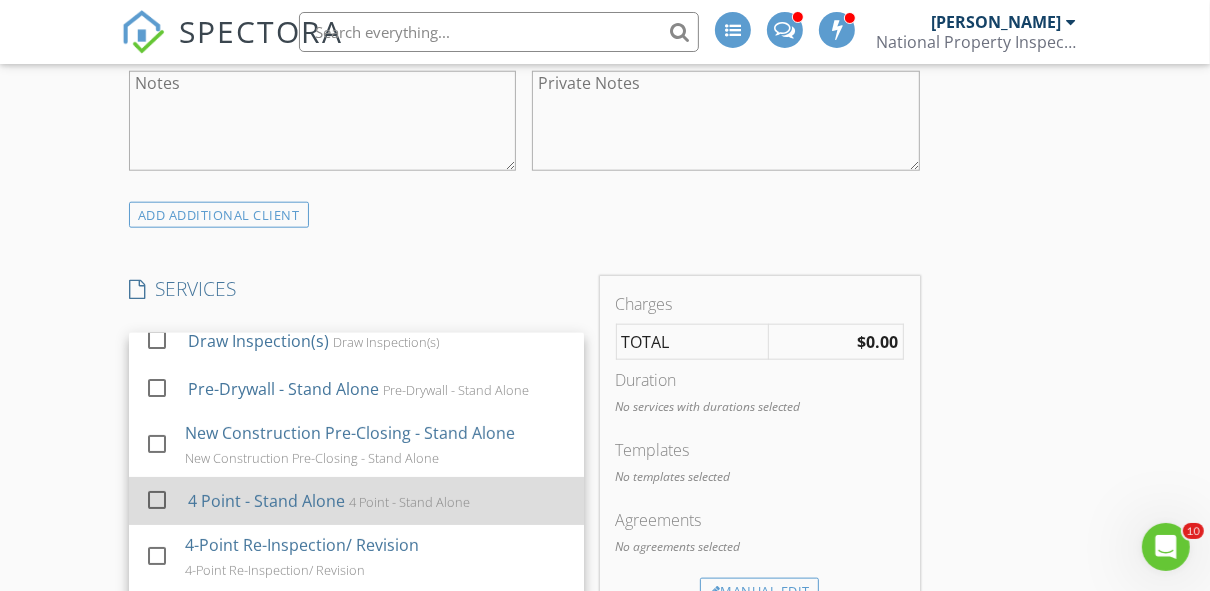 click at bounding box center [157, 499] 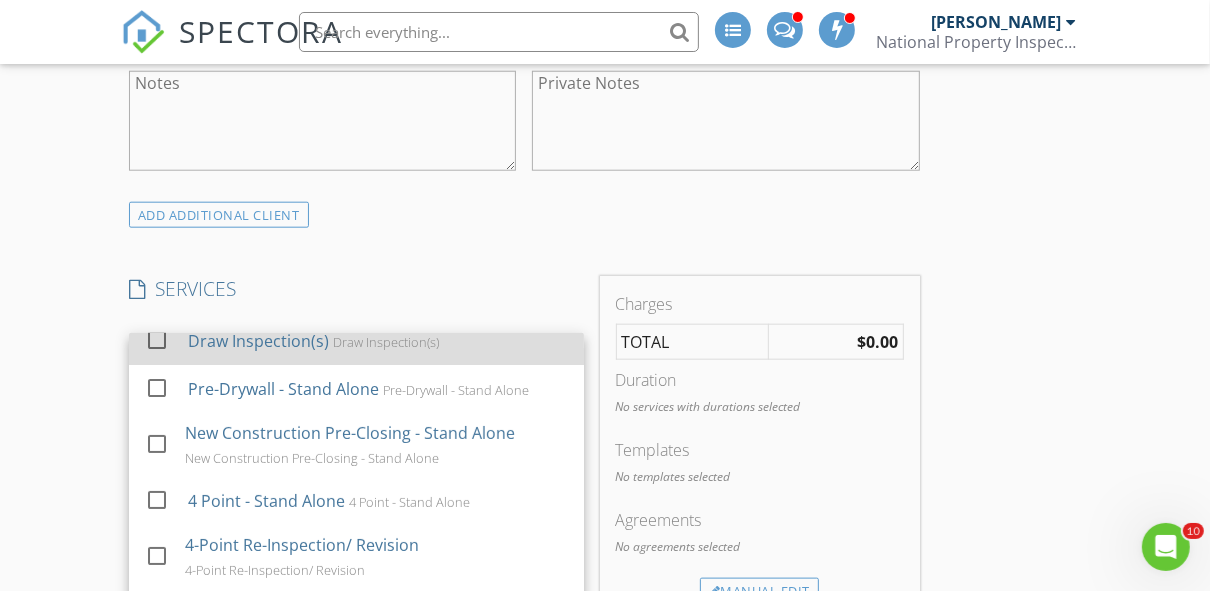 checkbox on "false" 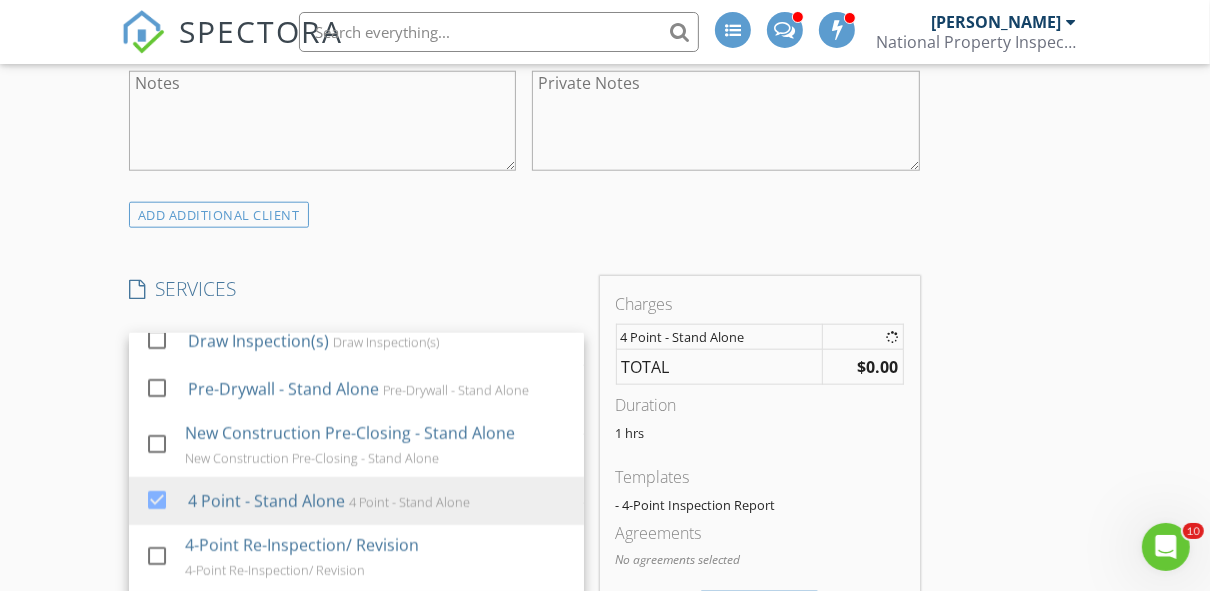 click on "New Inspection
INSPECTOR(S)
check_box   Joshua Rogers   PRIMARY   Joshua Rogers arrow_drop_down   check_box_outline_blank Joshua Rogers specifically requested
Date/Time
07/10/2025 2:30 PM
Location
Address Search       Address 625 Royal Oak Dr N   Unit   City Winter Garden   State FL   Zip 34787   County Orange     Square Feet   Year Built   Foundation arrow_drop_down     Joshua Rogers     23.5 miles     (36 minutes)
client
check_box Enable Client CC email for this inspection   Client Search     check_box_outline_blank Client is a Company/Organization     First Name Irene   Last Name Grogan   Email igrogan@comcast.net   CC Email   Phone 941-320-3732         Tags         Notes   Private Notes
ADD ADDITIONAL client
SERVICES
check_box_outline_blank" at bounding box center [605, 717] 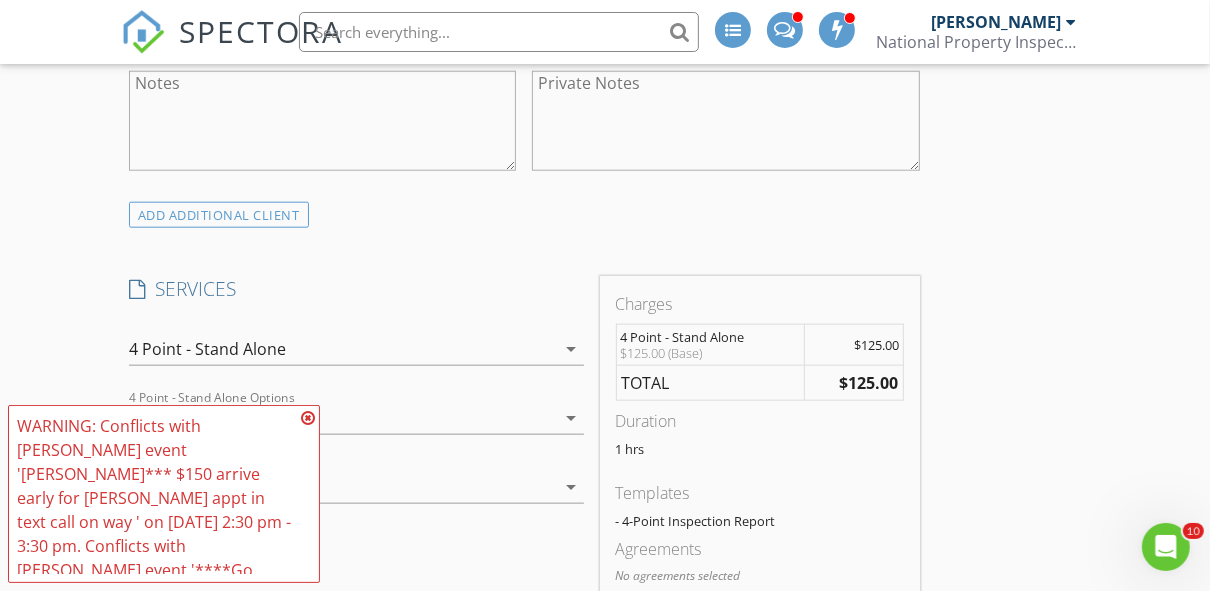 click at bounding box center [308, 418] 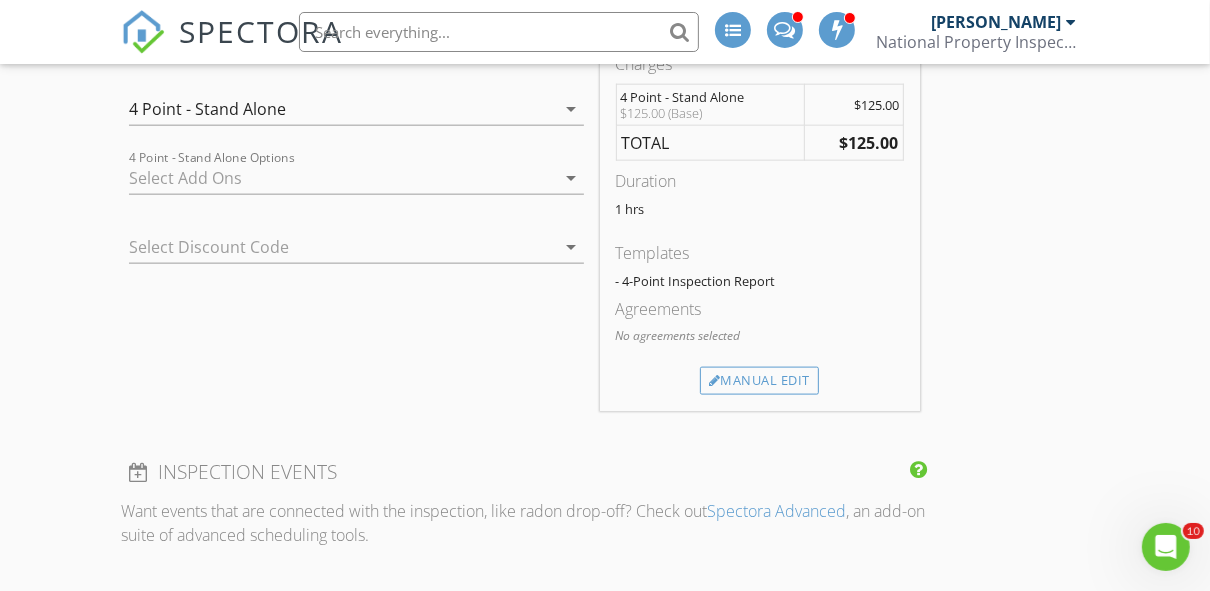 scroll, scrollTop: 1543, scrollLeft: 0, axis: vertical 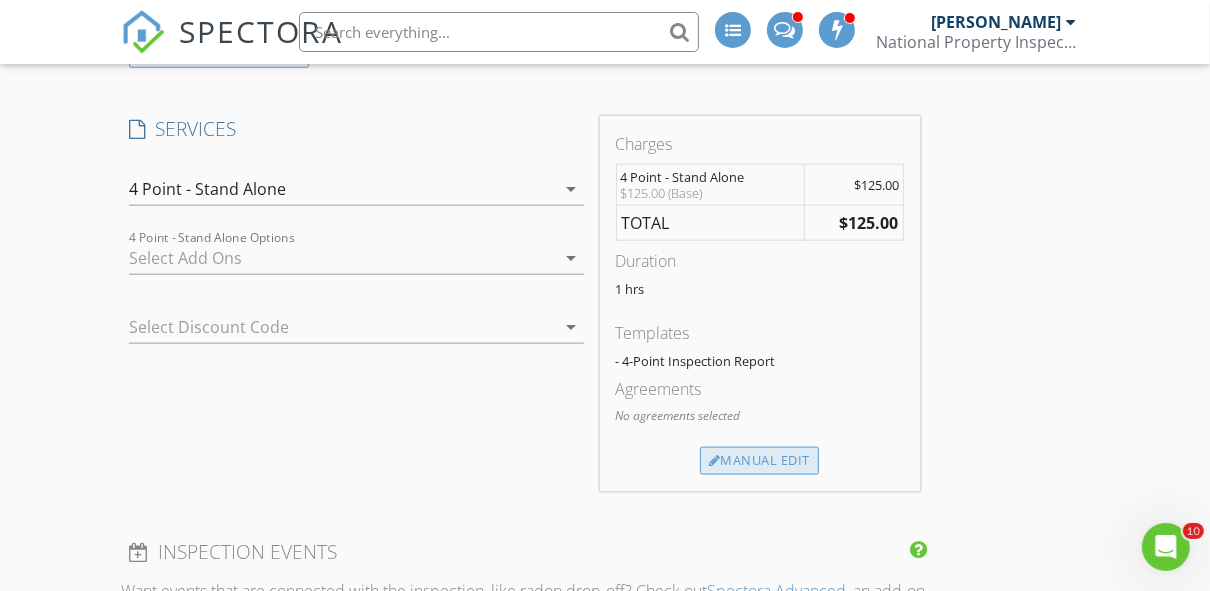 click on "Manual Edit" at bounding box center (759, 461) 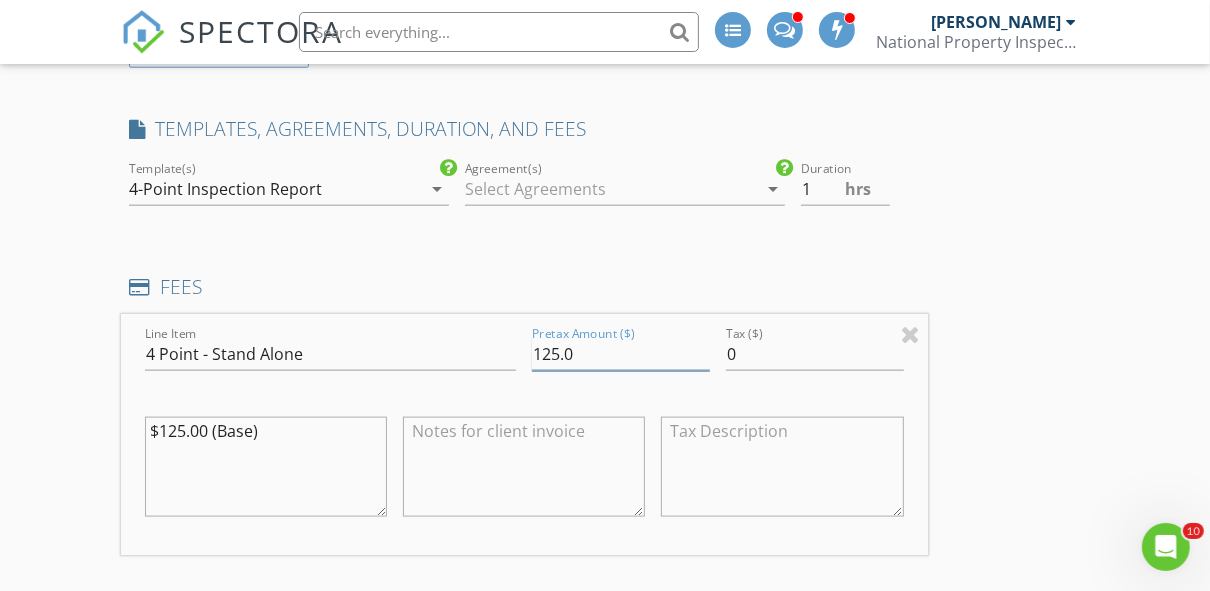 drag, startPoint x: 583, startPoint y: 349, endPoint x: 487, endPoint y: 340, distance: 96.42095 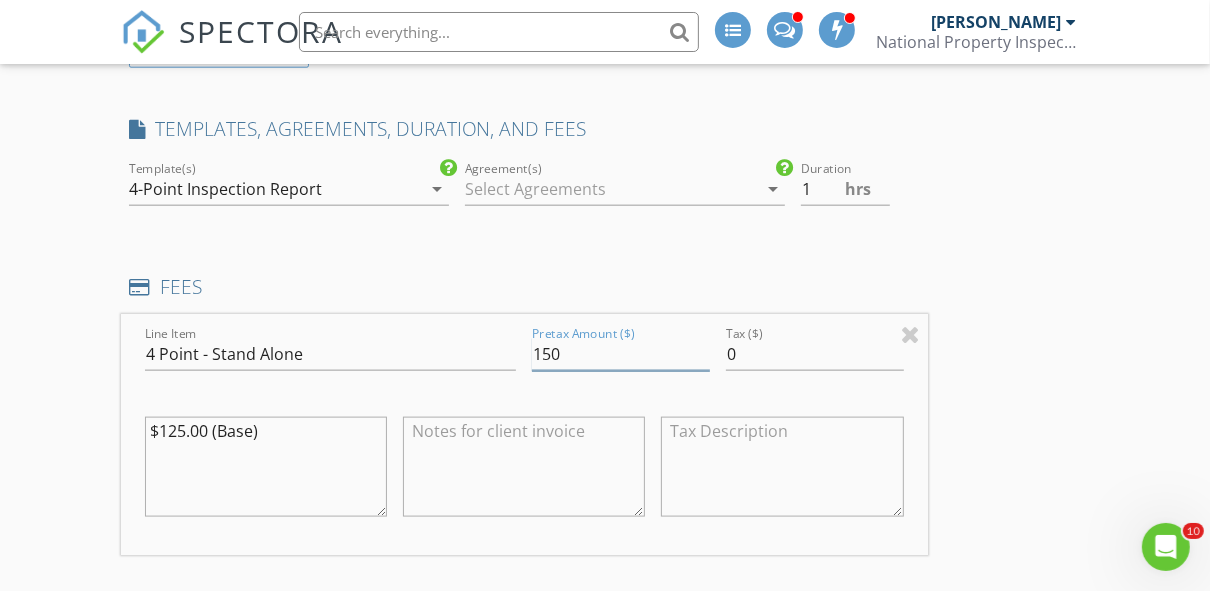 type on "150" 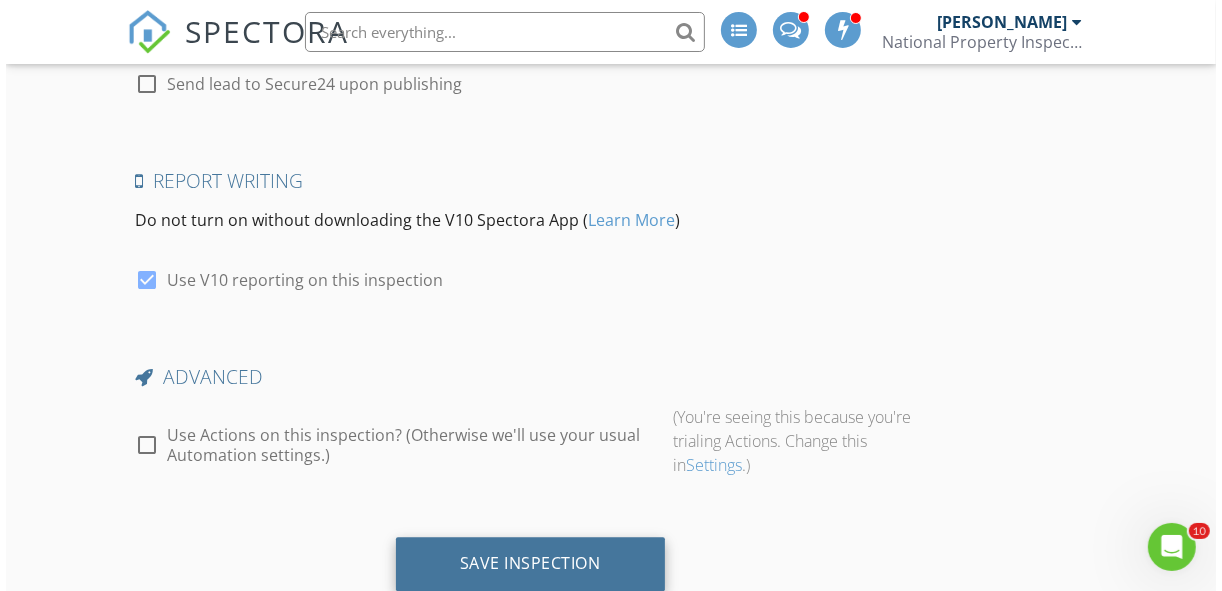 scroll, scrollTop: 3650, scrollLeft: 0, axis: vertical 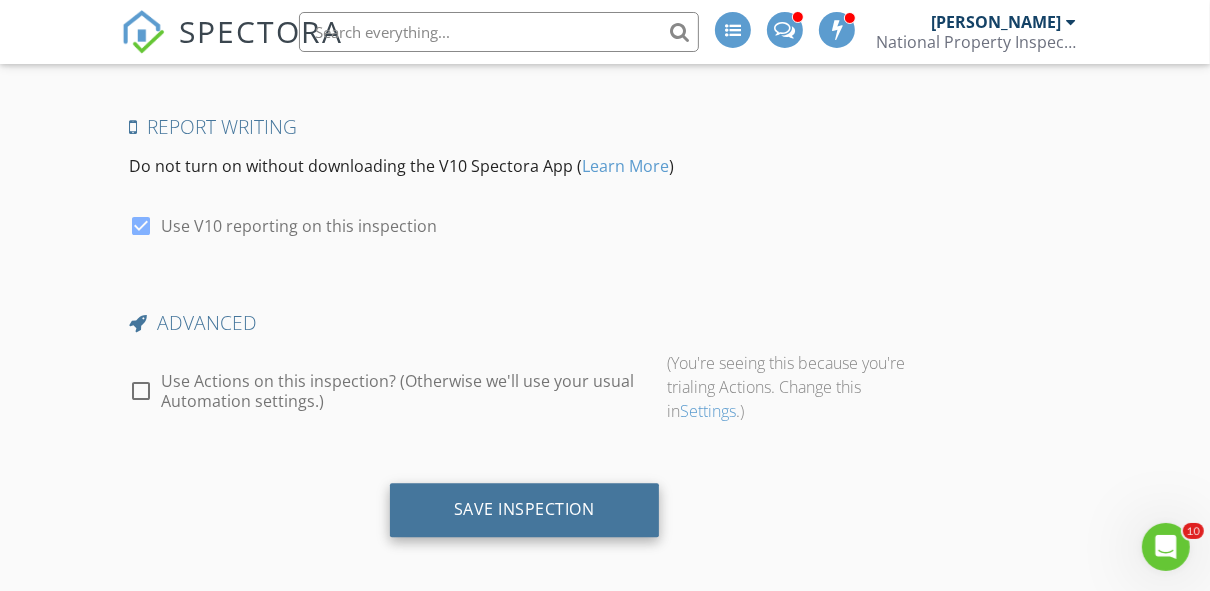 click on "Save Inspection" at bounding box center (524, 510) 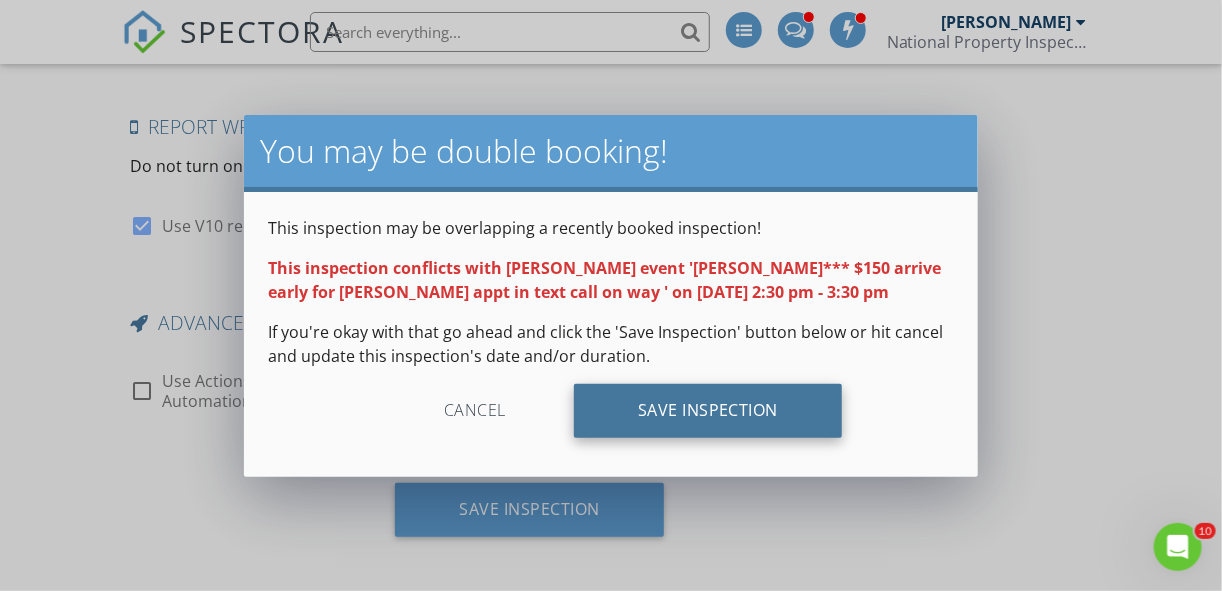 click on "Save Inspection" at bounding box center [708, 411] 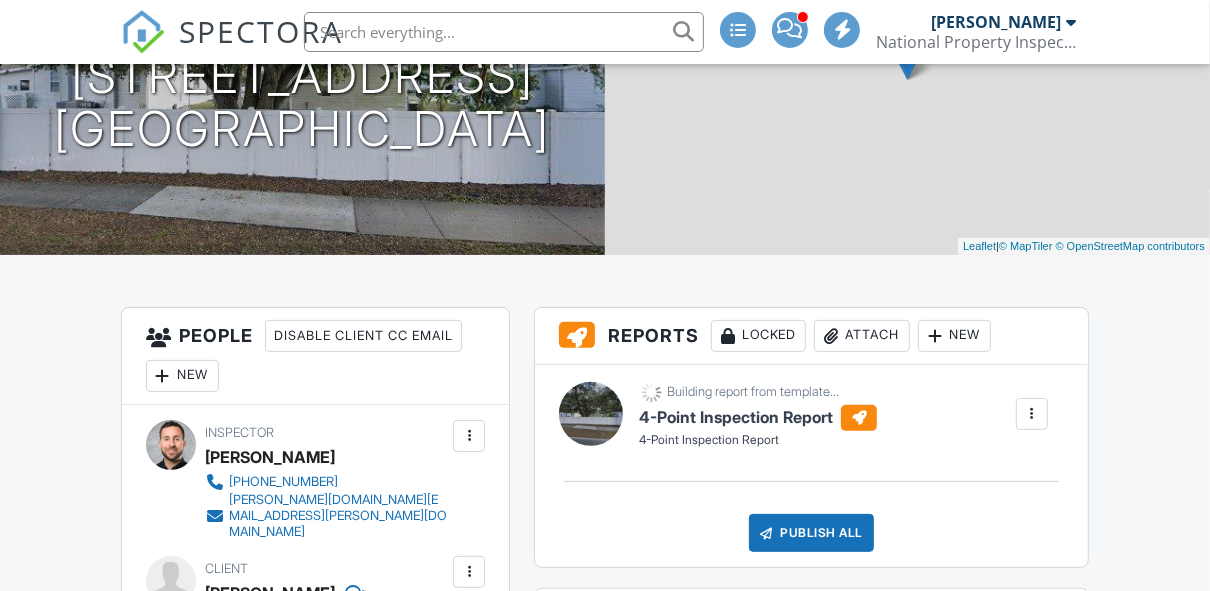 scroll, scrollTop: 320, scrollLeft: 0, axis: vertical 